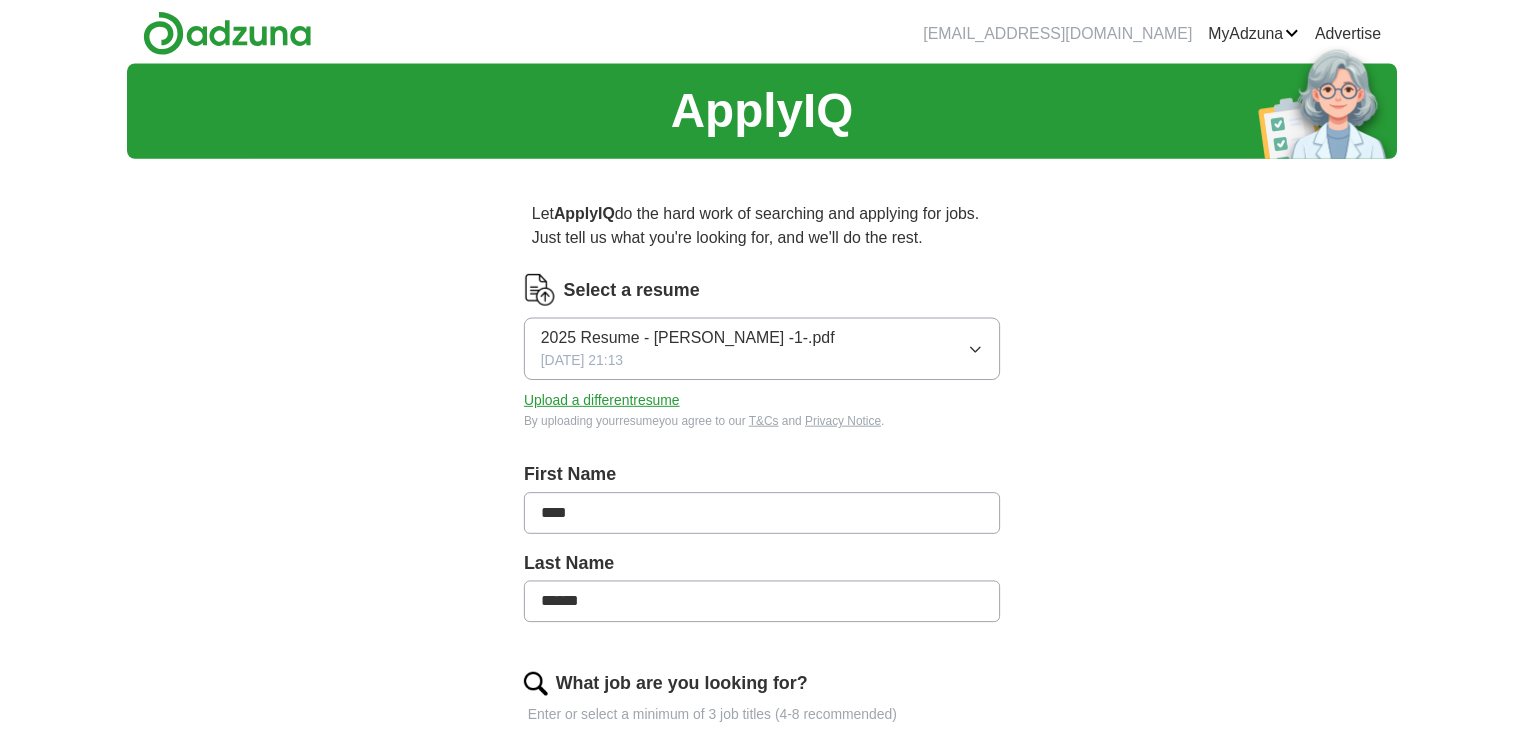 scroll, scrollTop: 0, scrollLeft: 0, axis: both 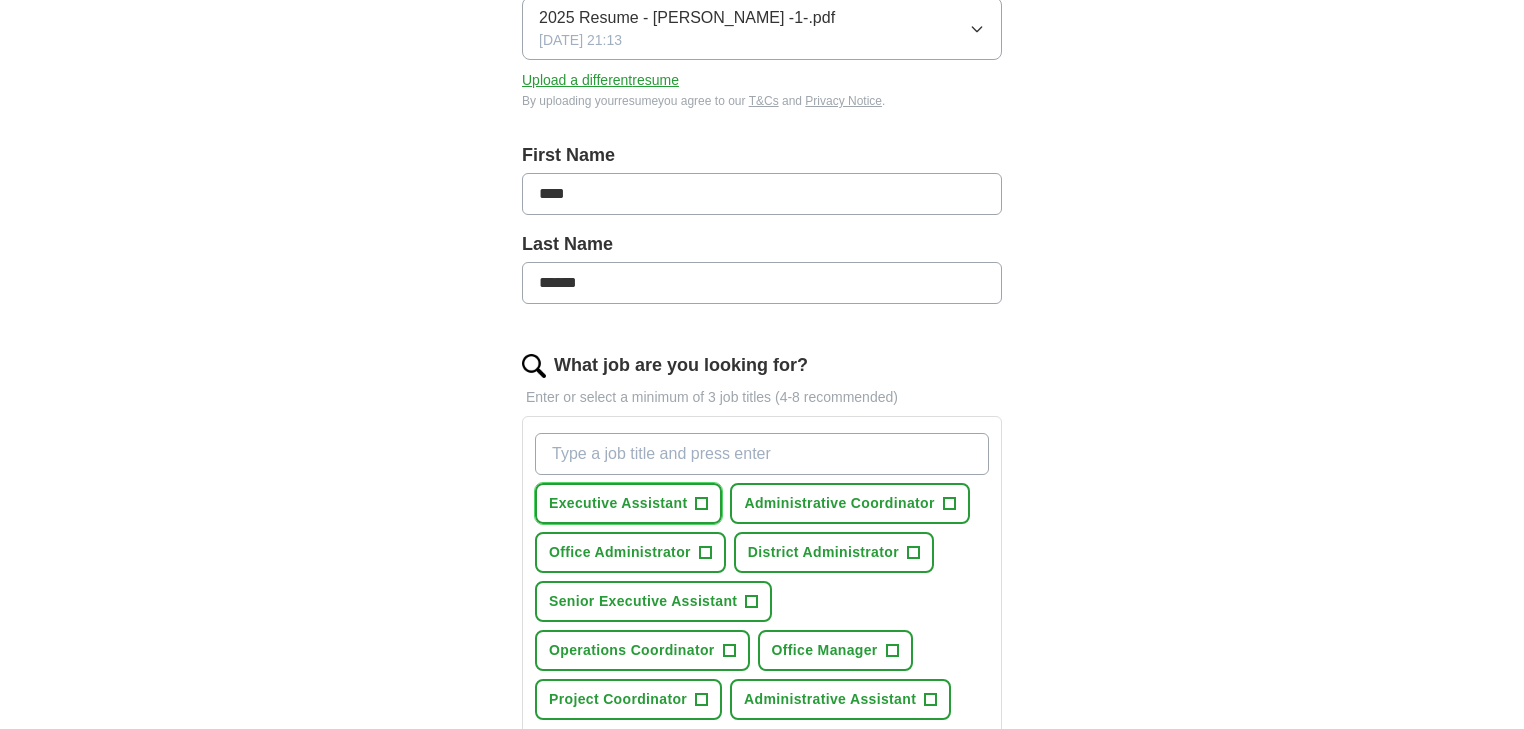 click on "+" at bounding box center [702, 504] 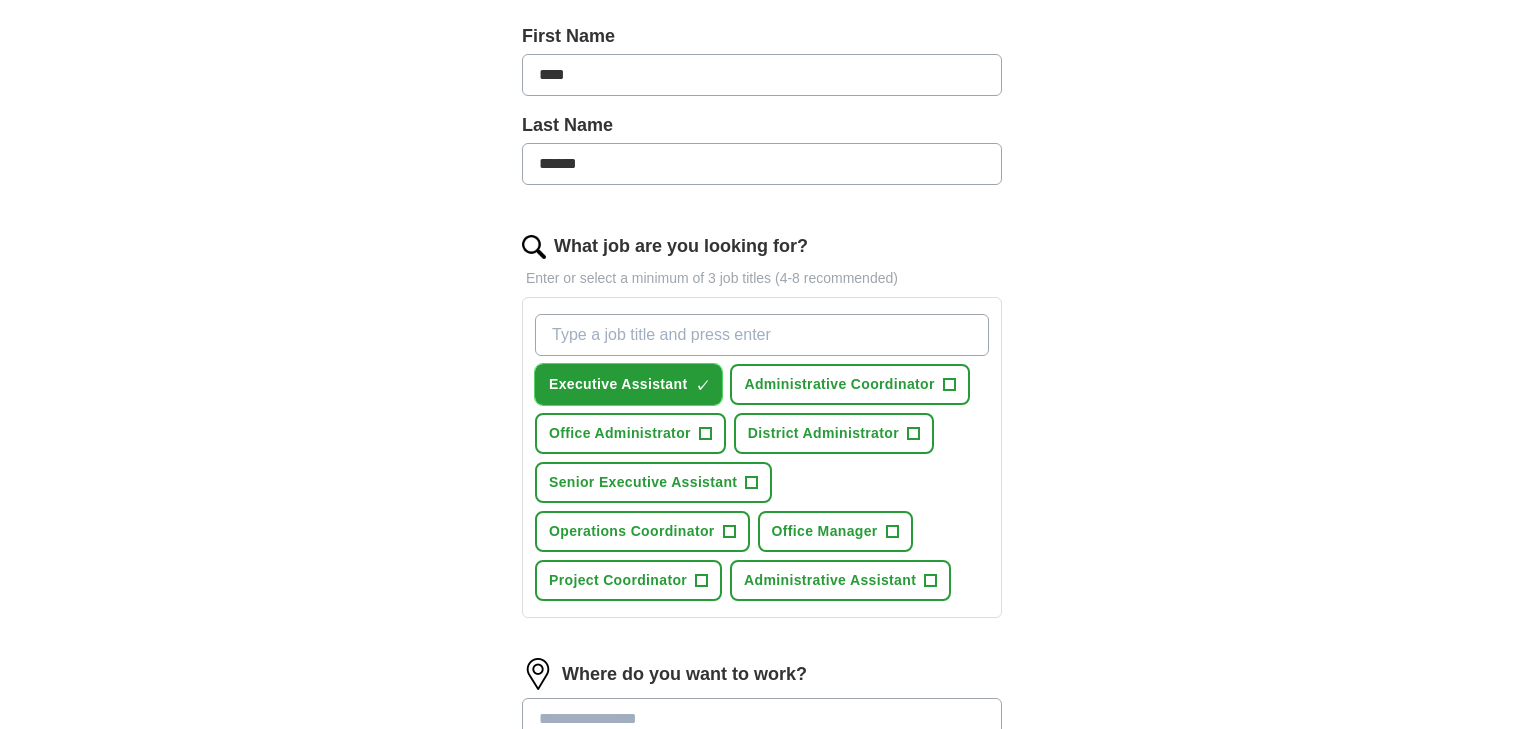 scroll, scrollTop: 480, scrollLeft: 0, axis: vertical 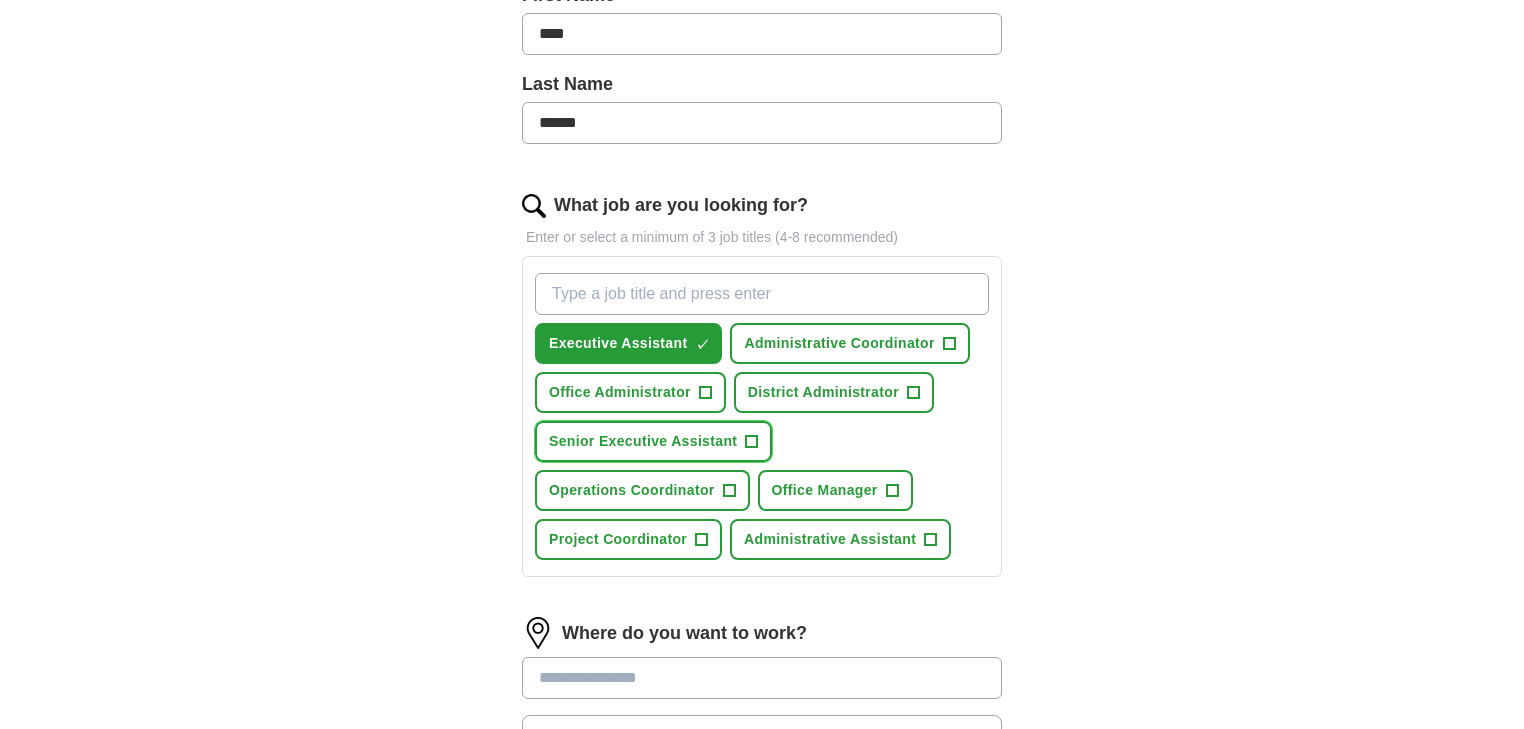 click on "+" at bounding box center (752, 442) 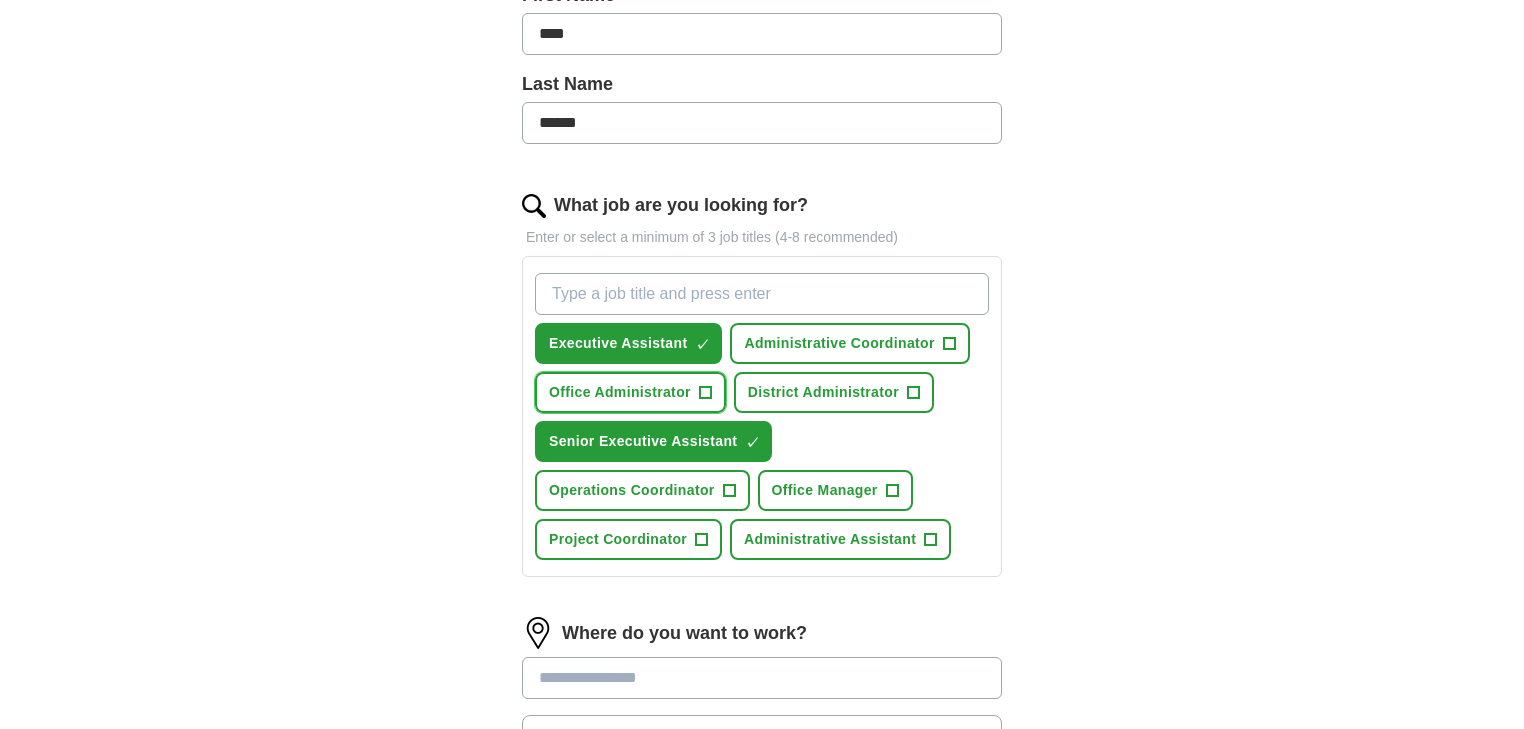 click on "+" at bounding box center (705, 393) 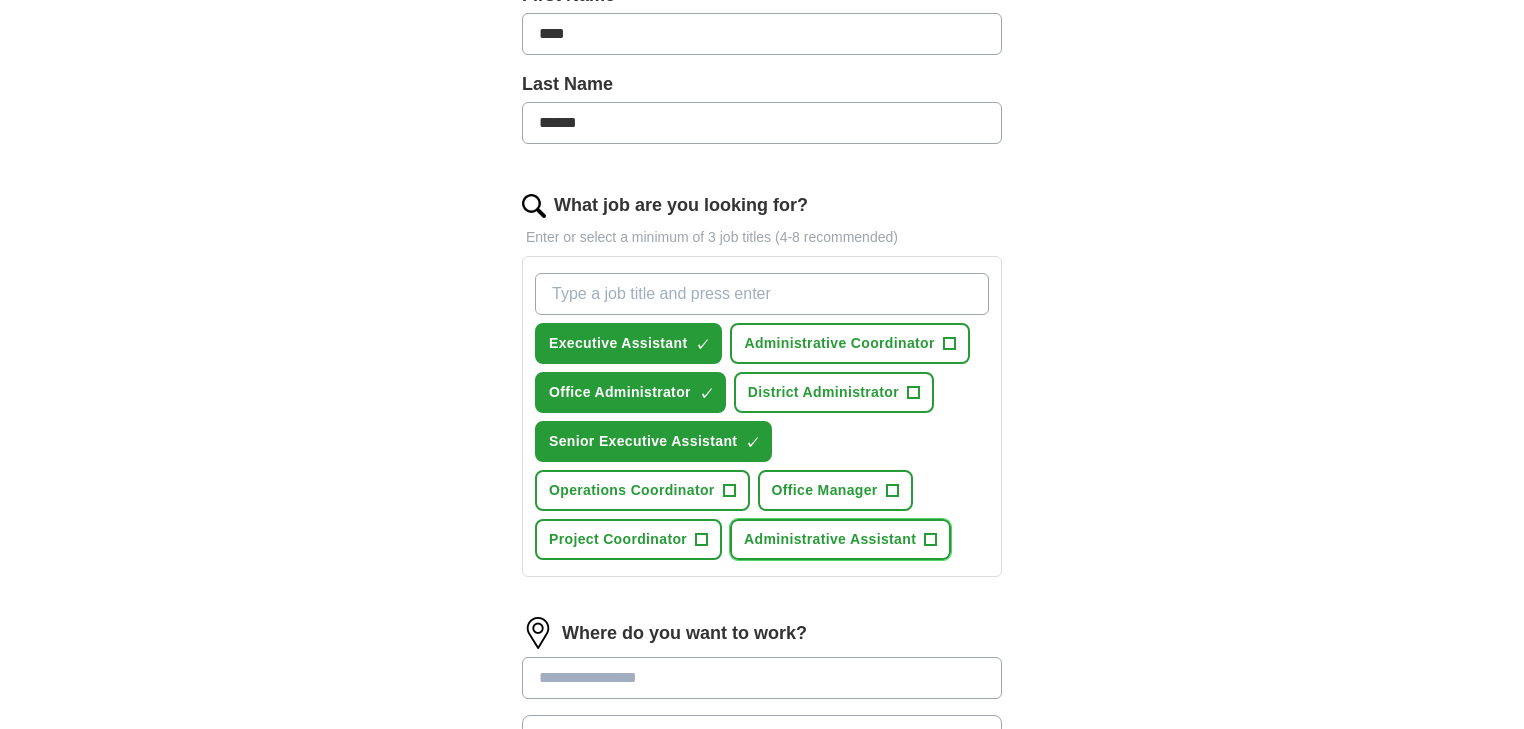 click on "Administrative Assistant +" at bounding box center (840, 539) 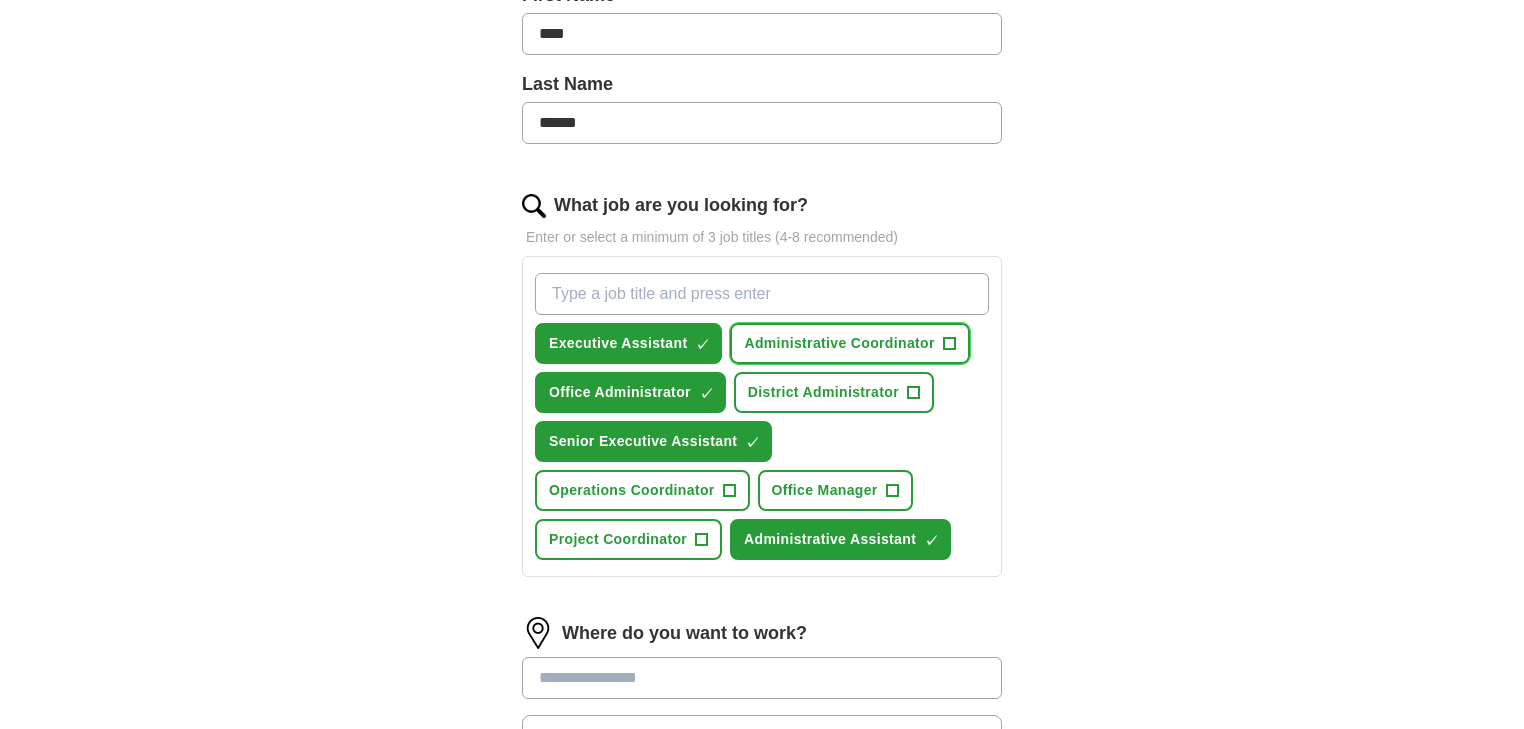 click on "+" at bounding box center [949, 344] 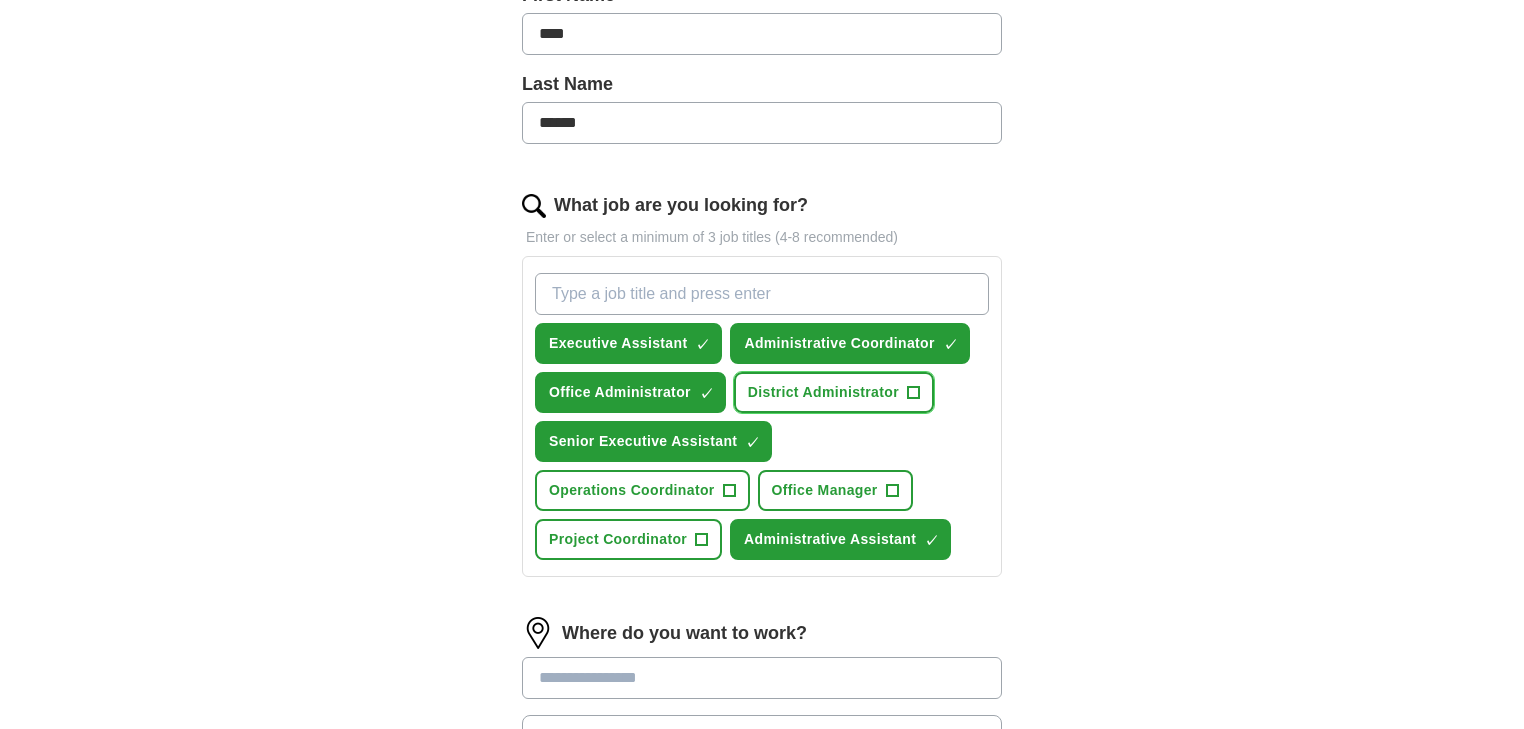 click on "+" at bounding box center [913, 393] 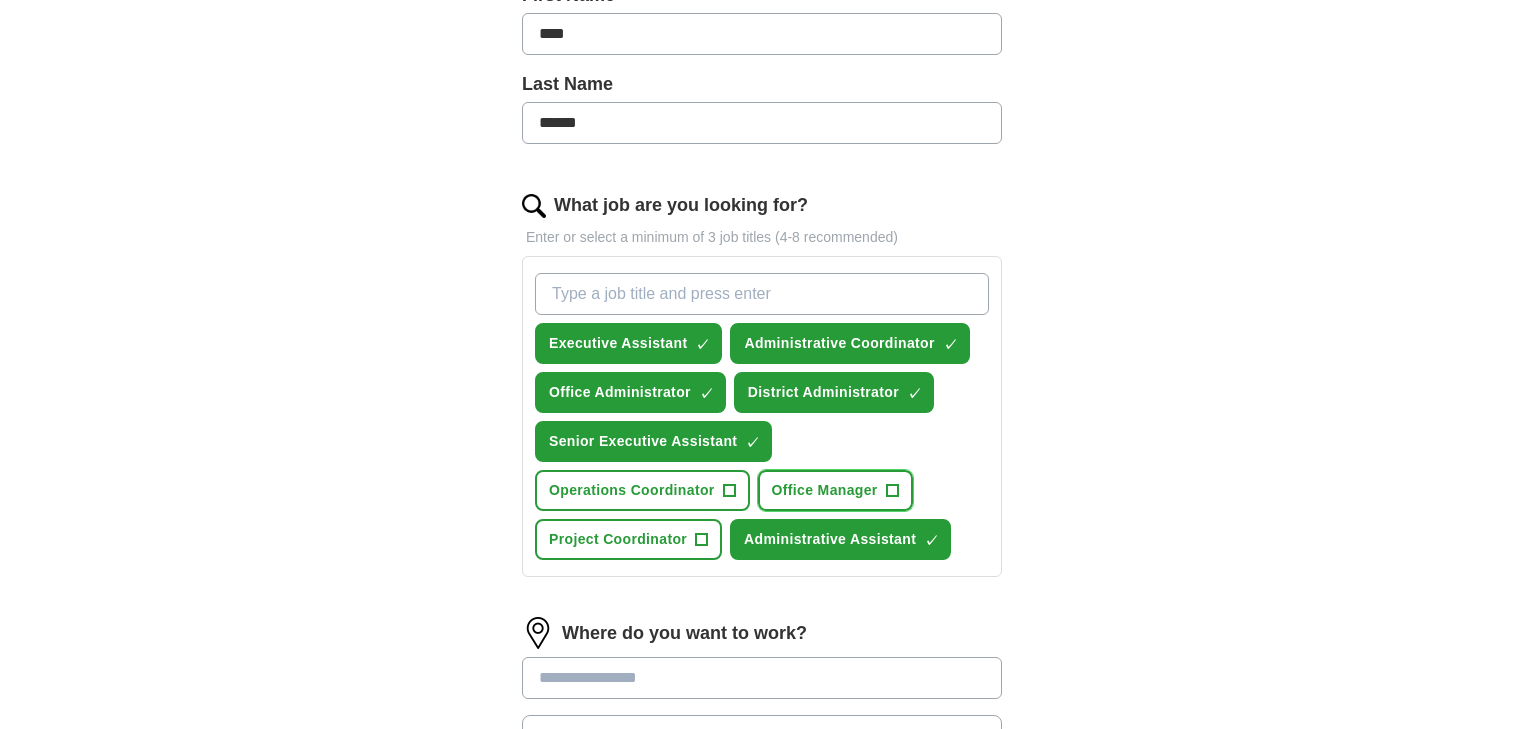click on "+" at bounding box center [892, 491] 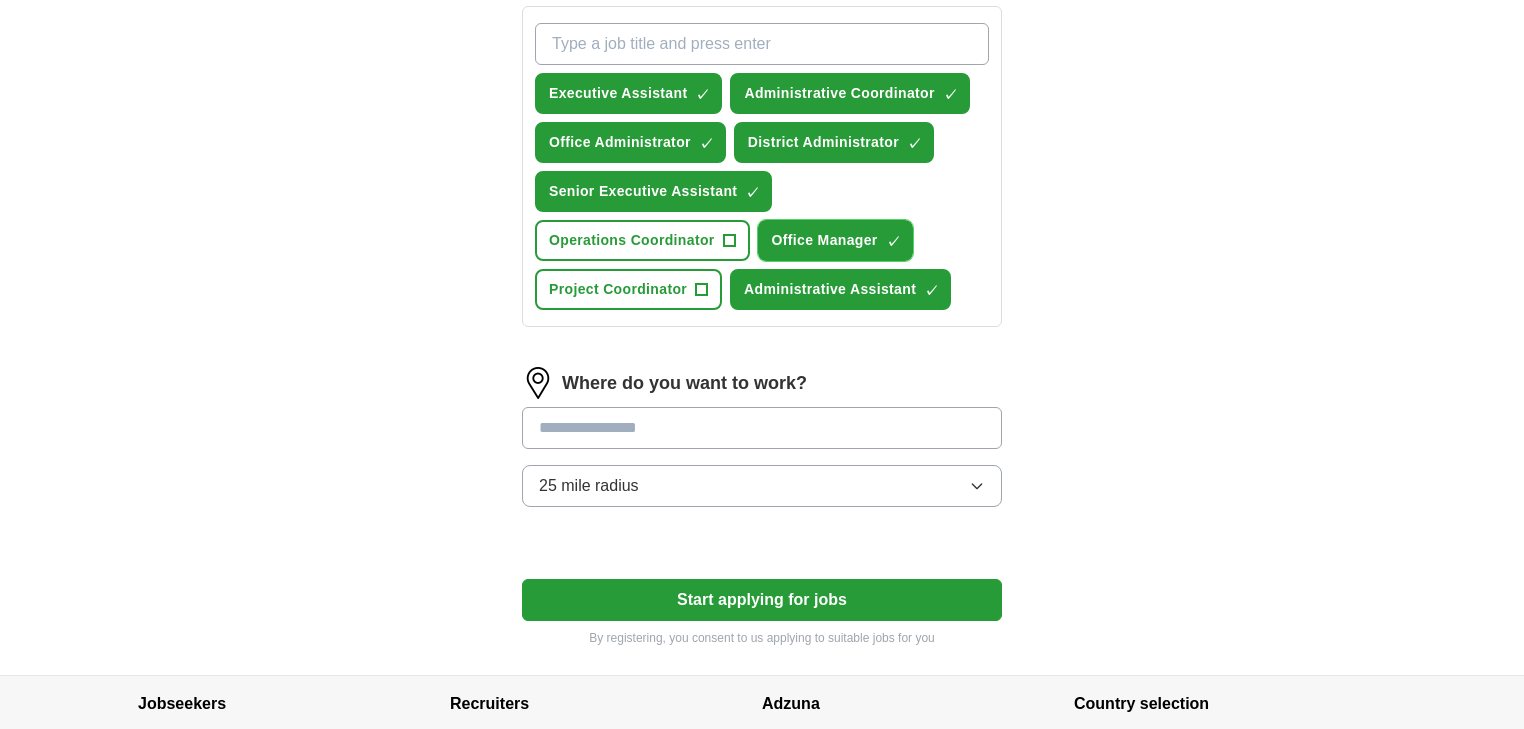 scroll, scrollTop: 800, scrollLeft: 0, axis: vertical 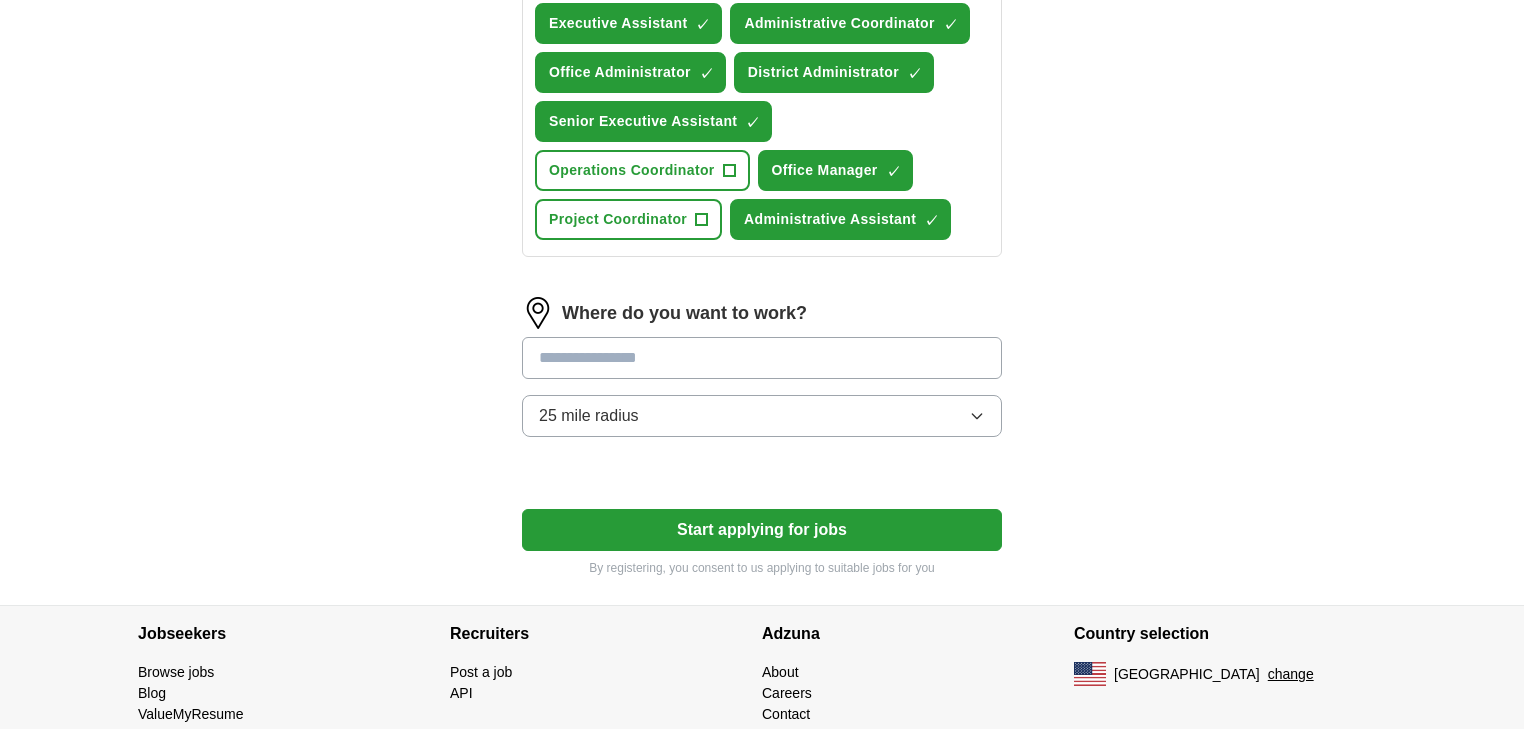 click at bounding box center [762, 358] 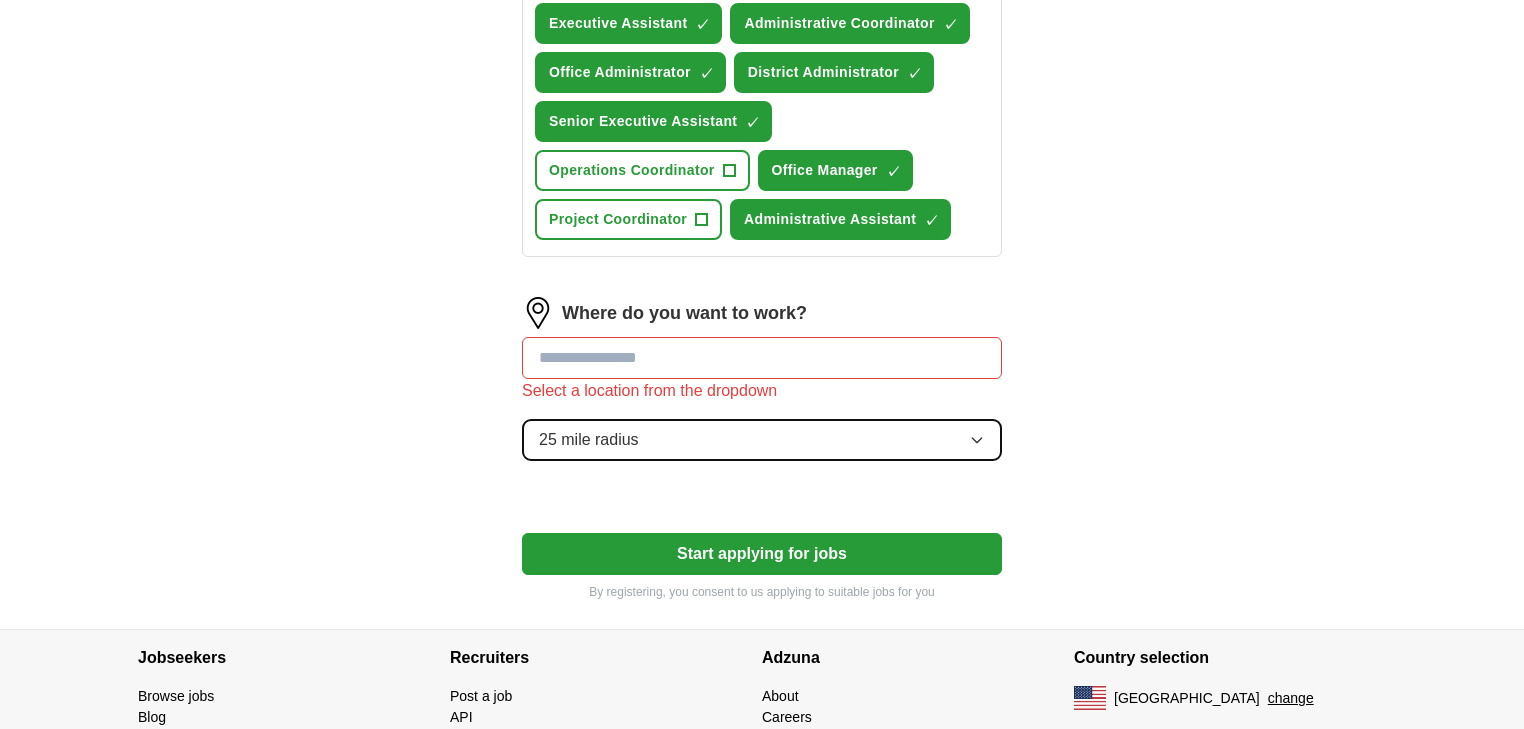 click on "Where do you want to work? Select a location from the dropdown 25 mile radius" at bounding box center (762, 387) 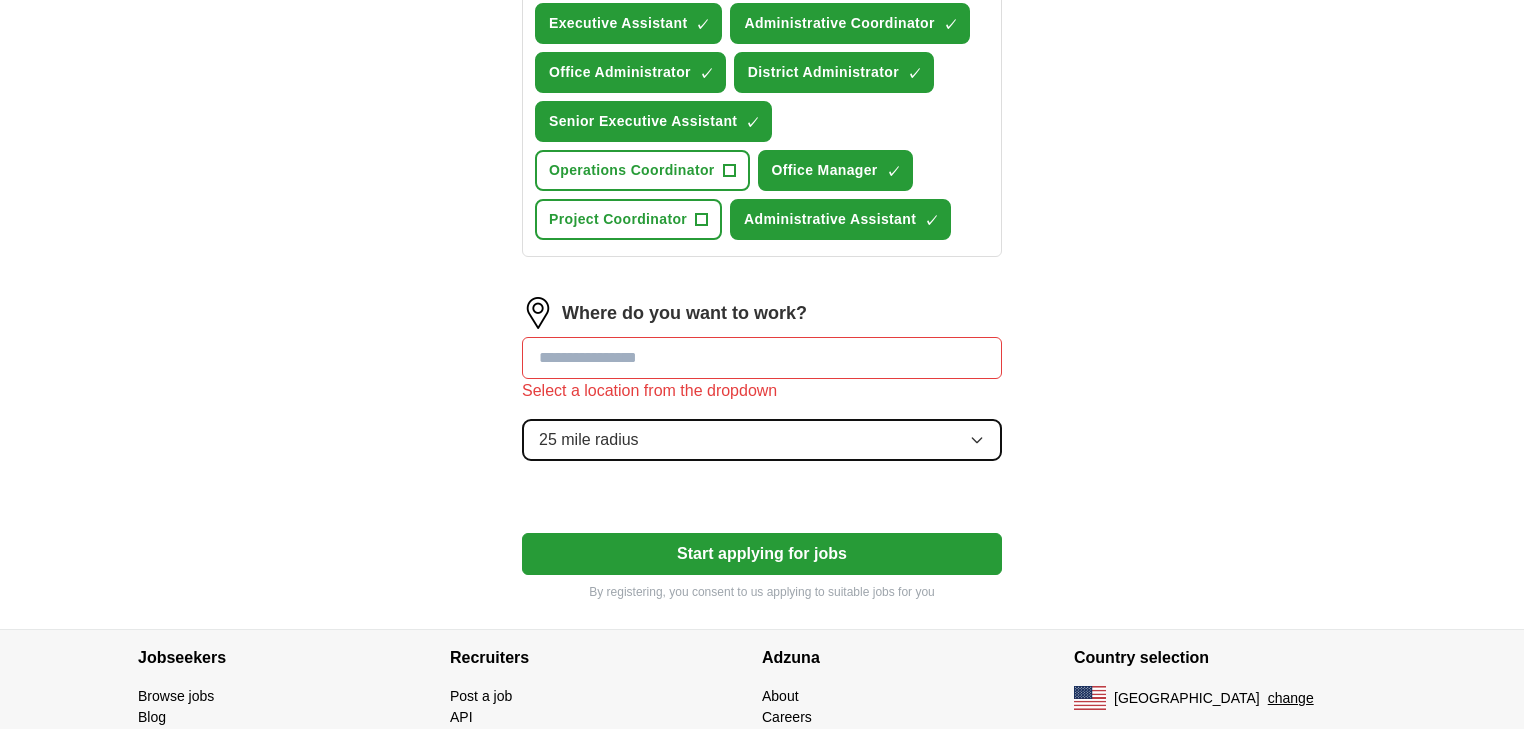 click 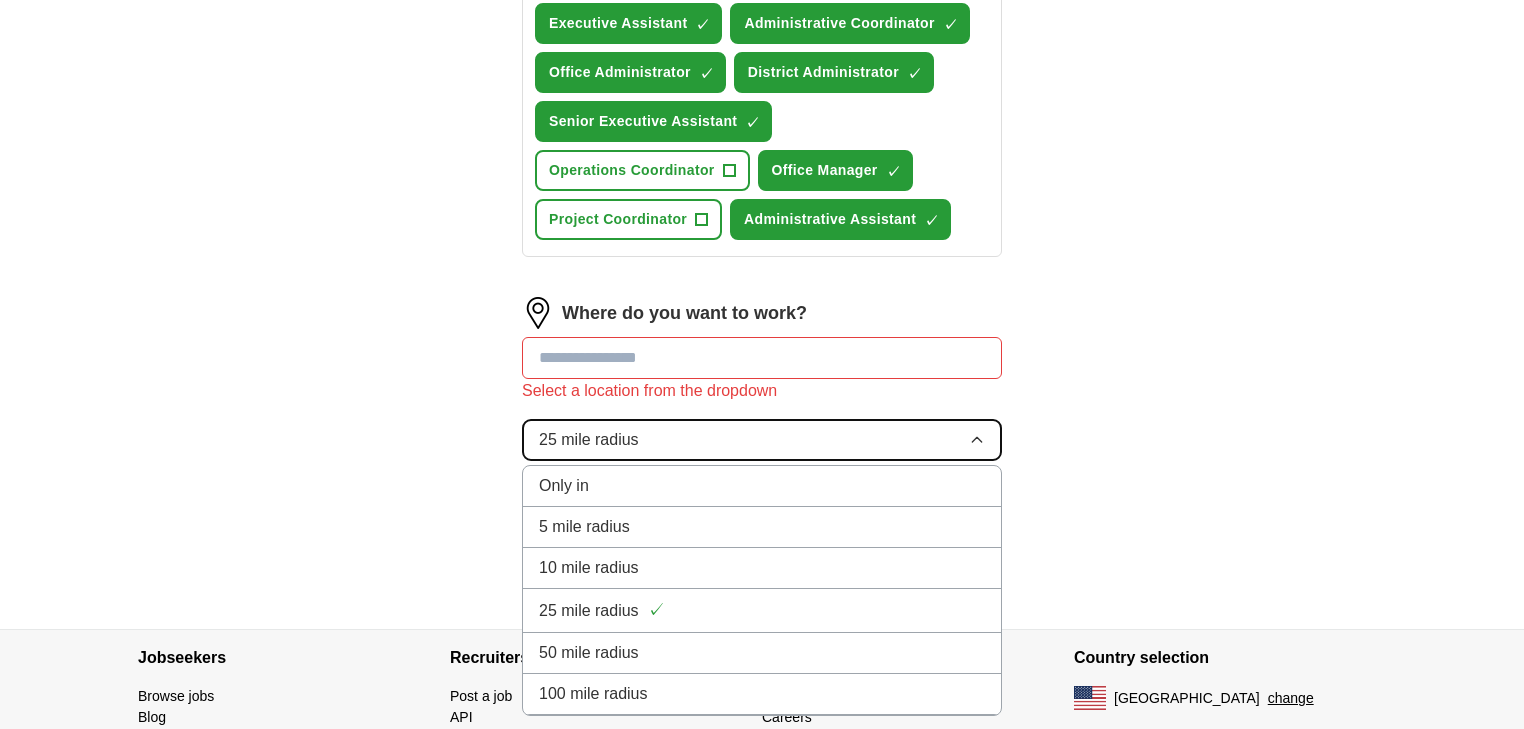 click 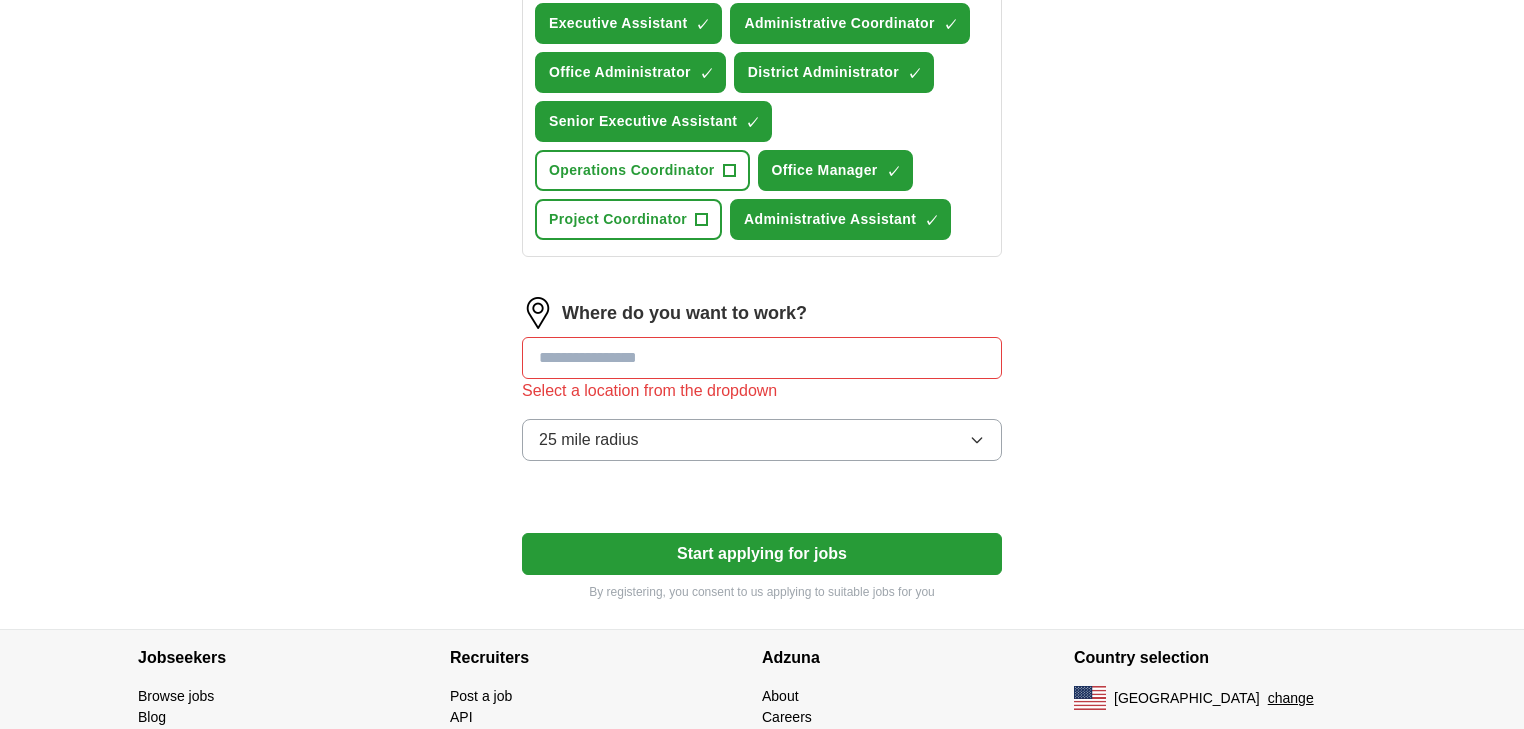 click at bounding box center (762, 358) 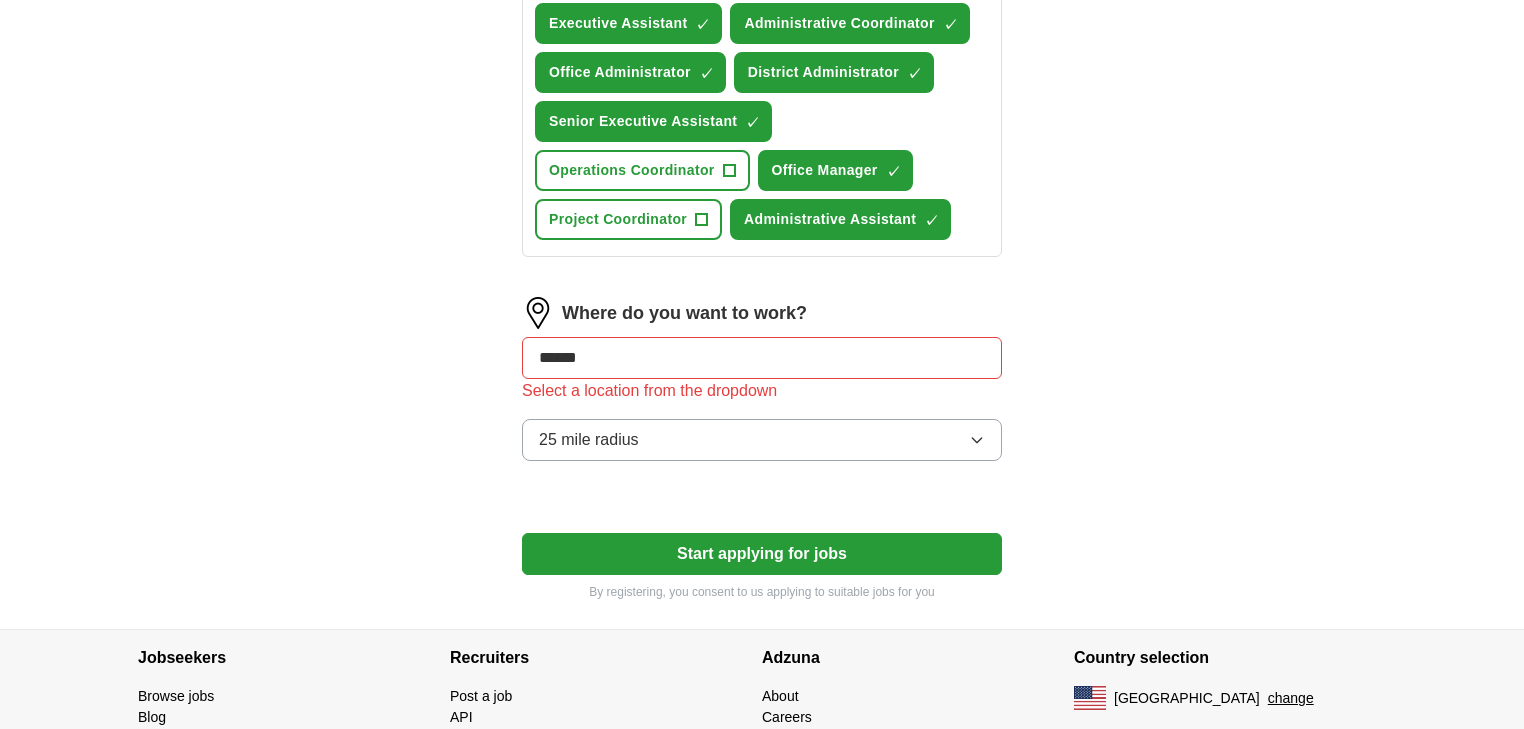 type on "*******" 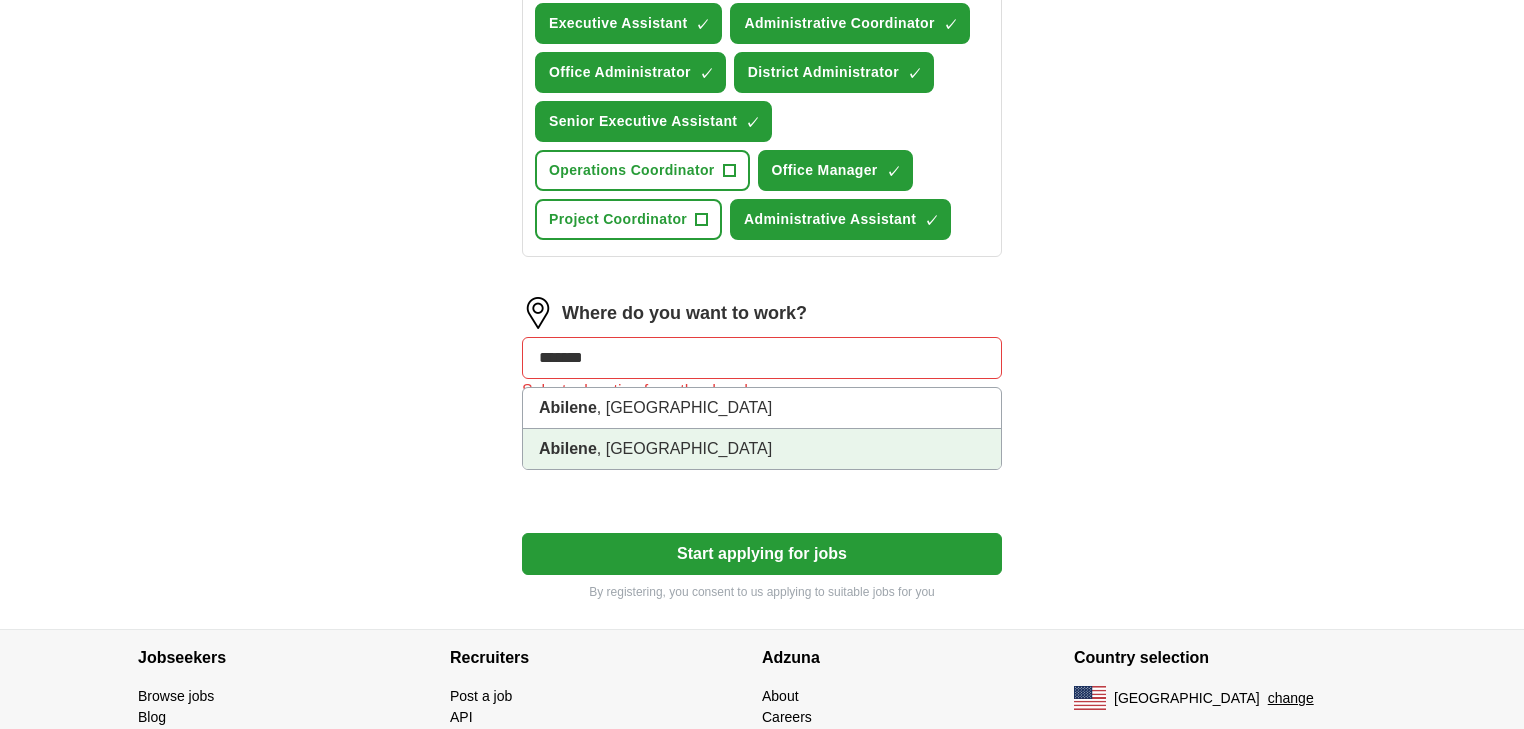 click on "Abilene" at bounding box center (568, 448) 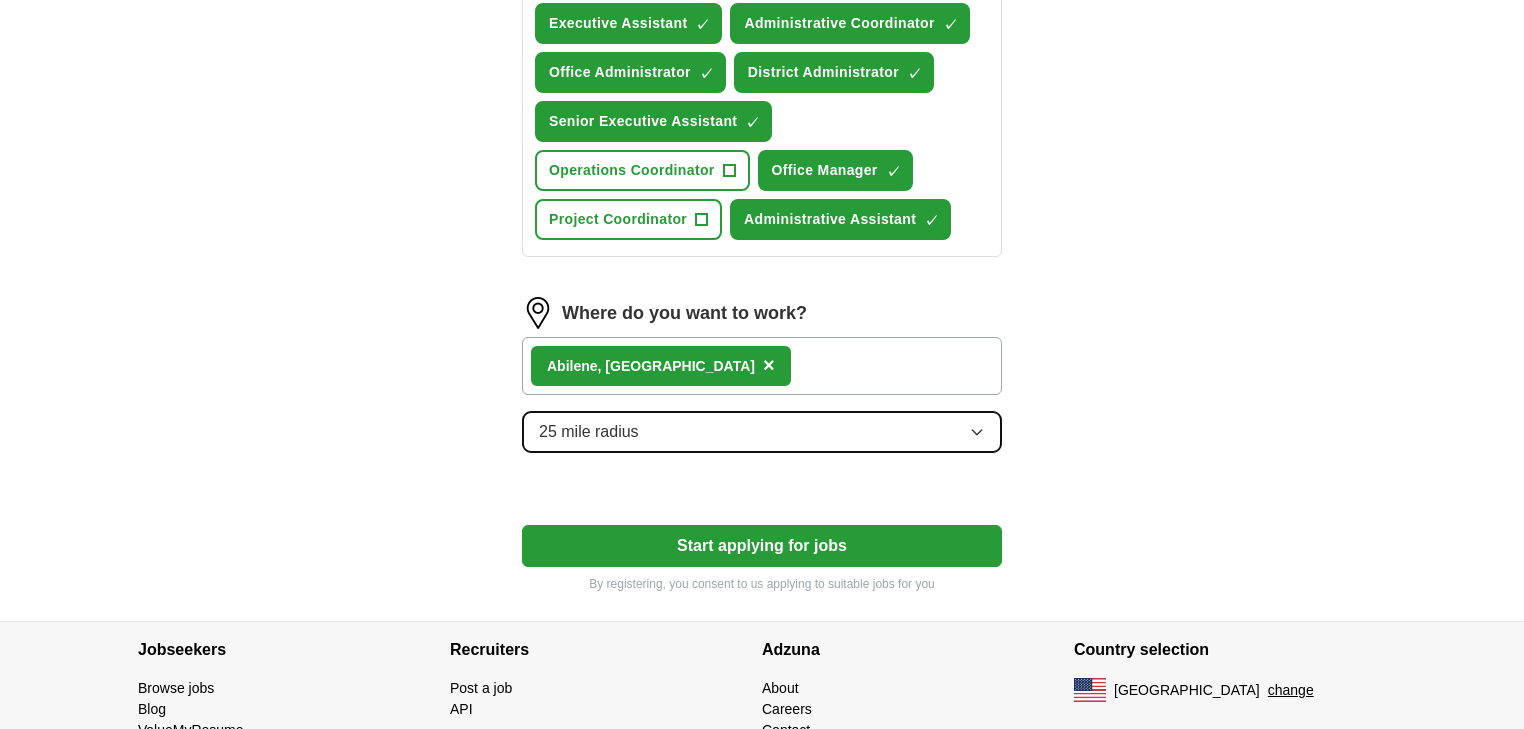 click on "25 mile radius" at bounding box center (762, 432) 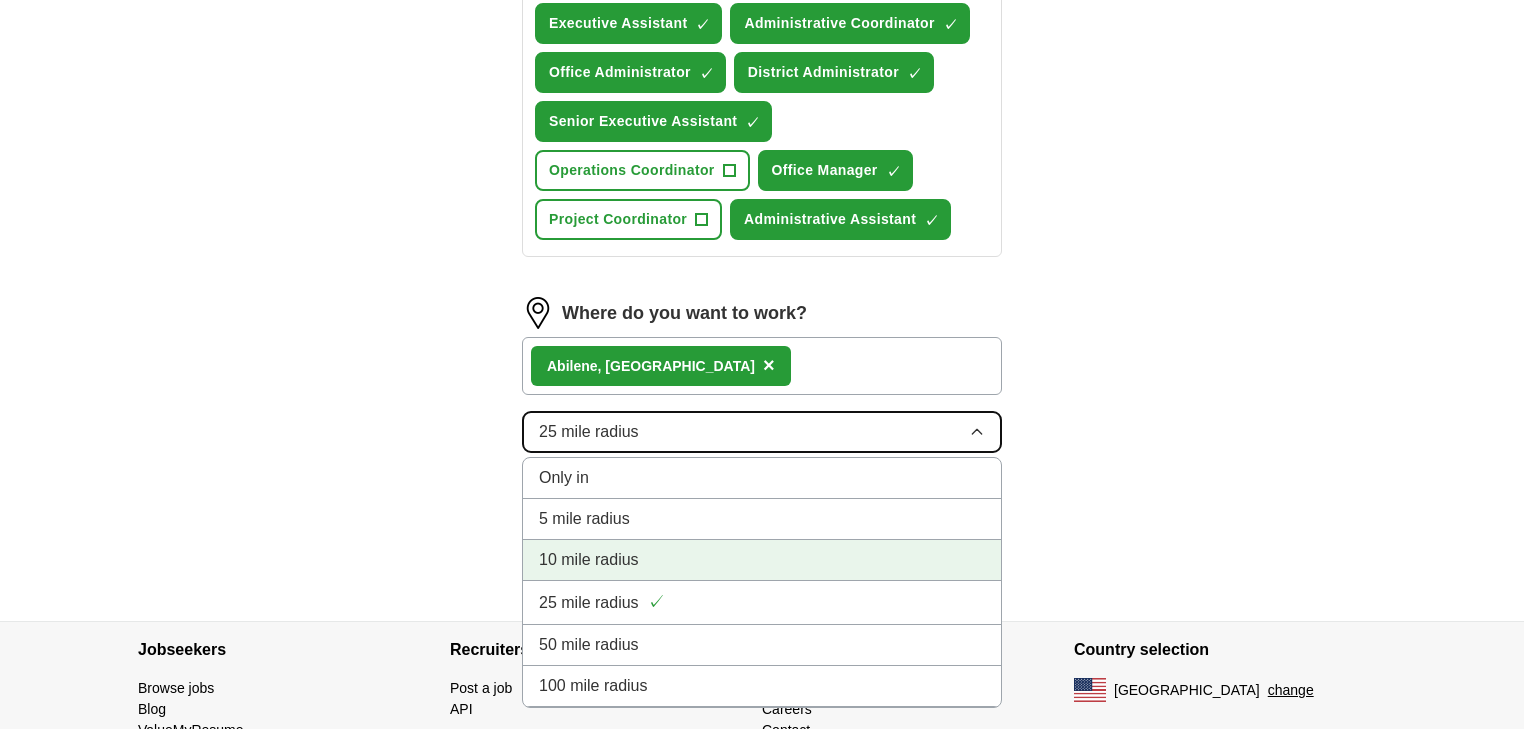 scroll, scrollTop: 880, scrollLeft: 0, axis: vertical 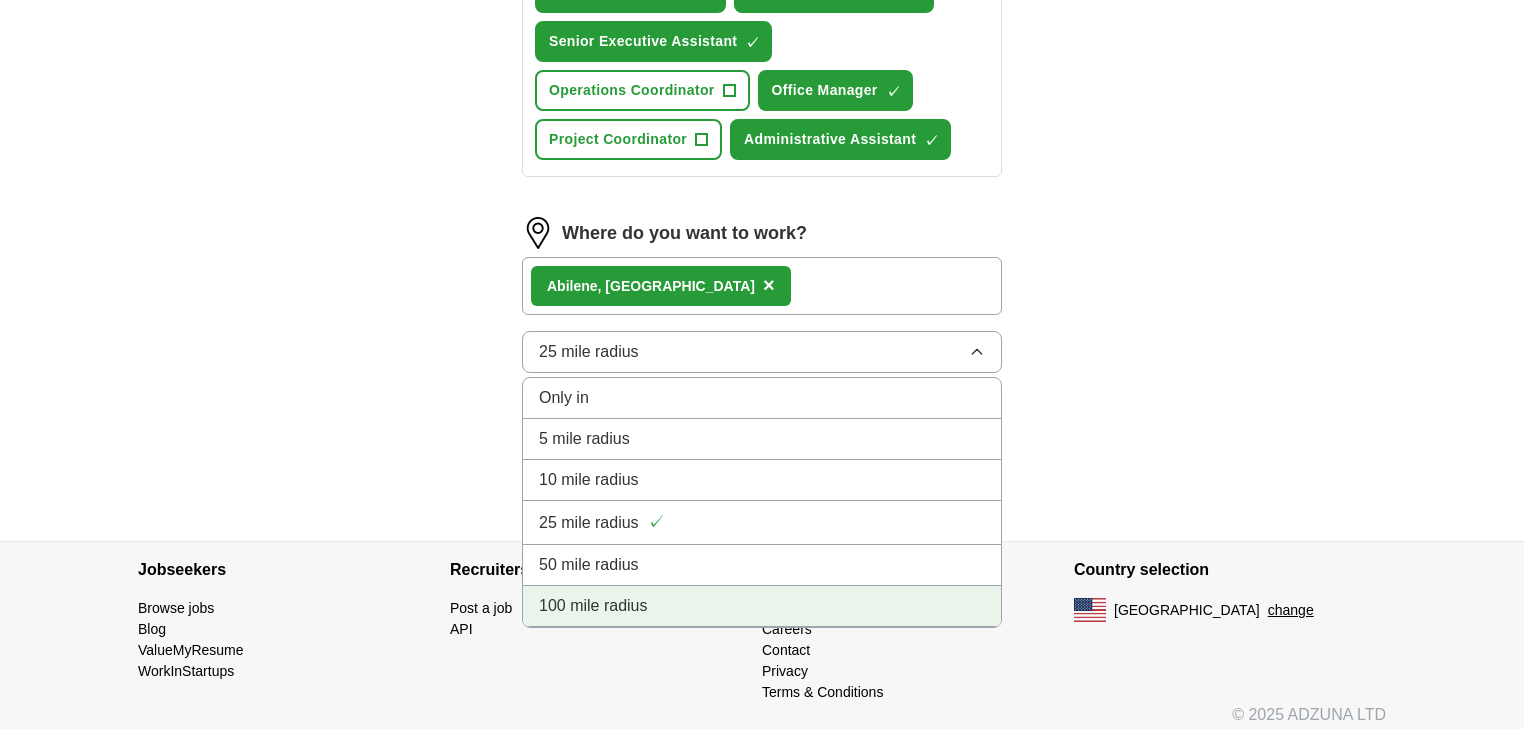 click on "100 mile radius" at bounding box center [593, 606] 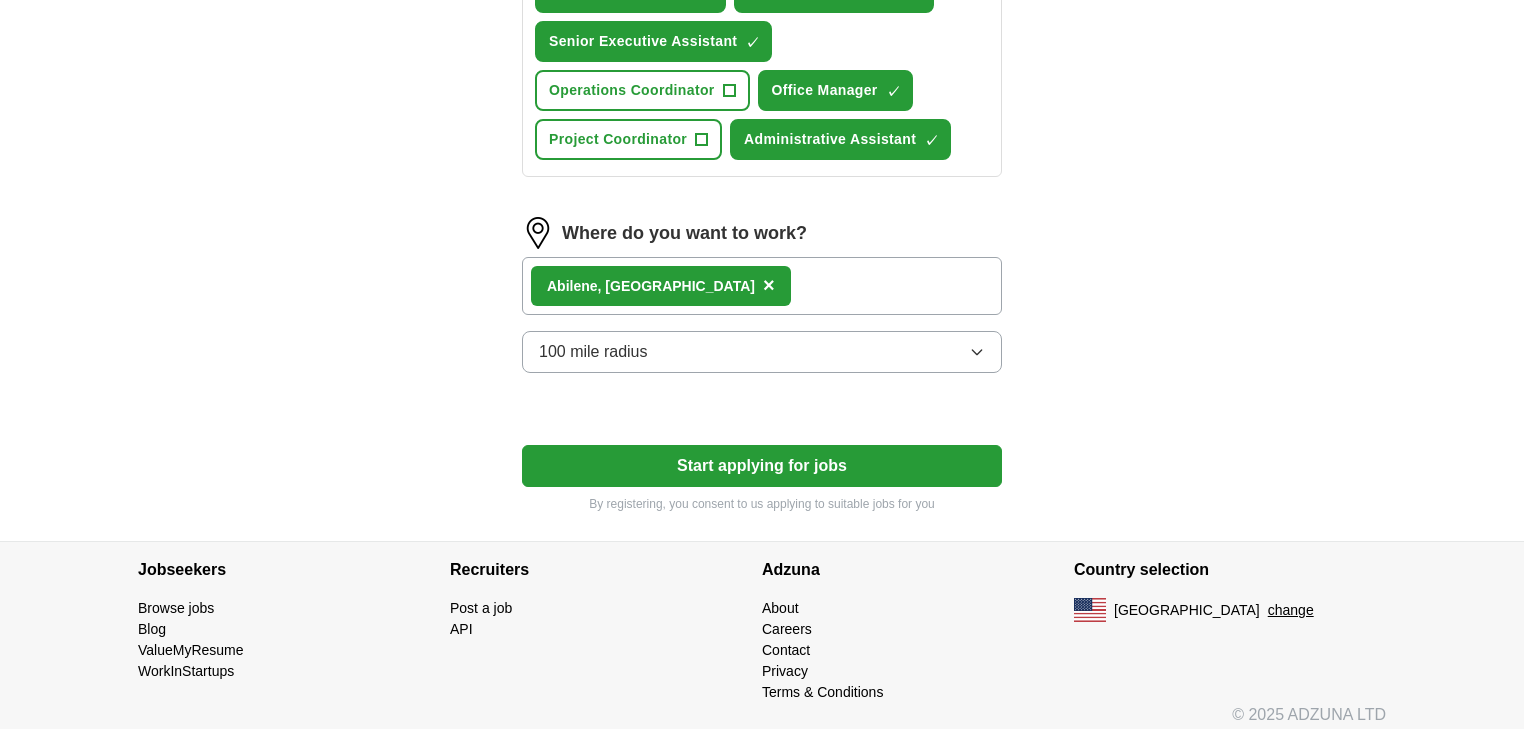 click on "[GEOGRAPHIC_DATA] , [GEOGRAPHIC_DATA] ×" at bounding box center (762, 286) 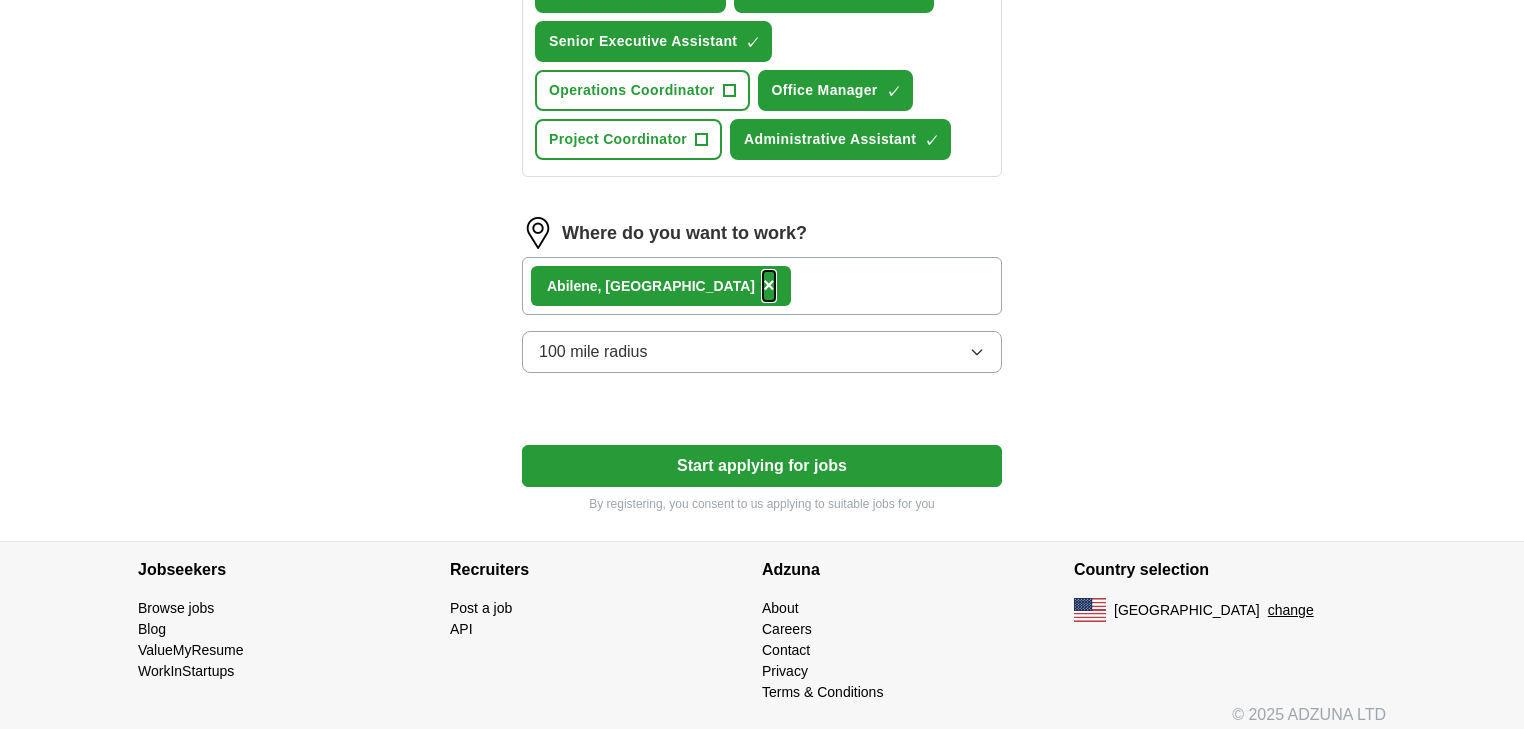 click on "×" at bounding box center (769, 285) 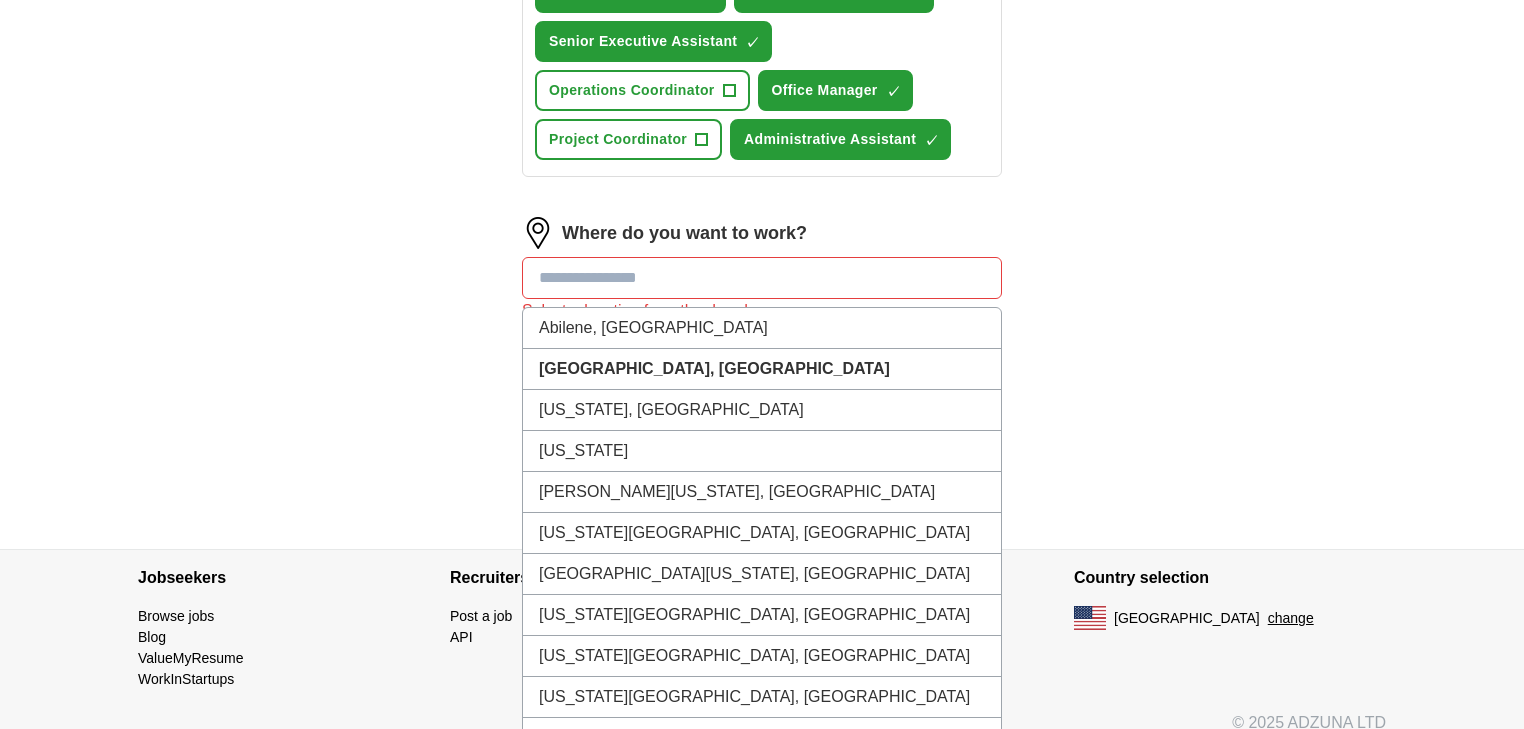click at bounding box center [762, 278] 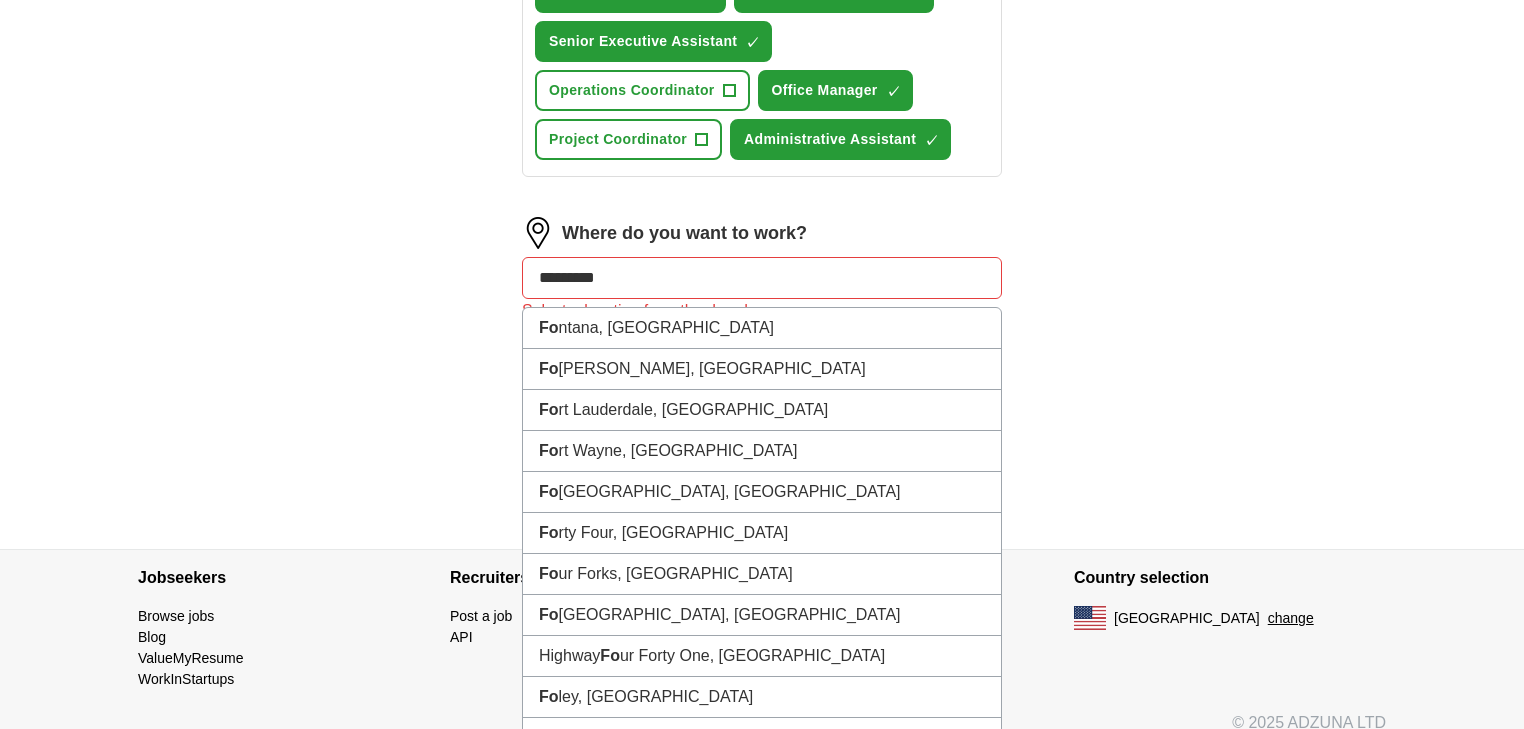 type on "**********" 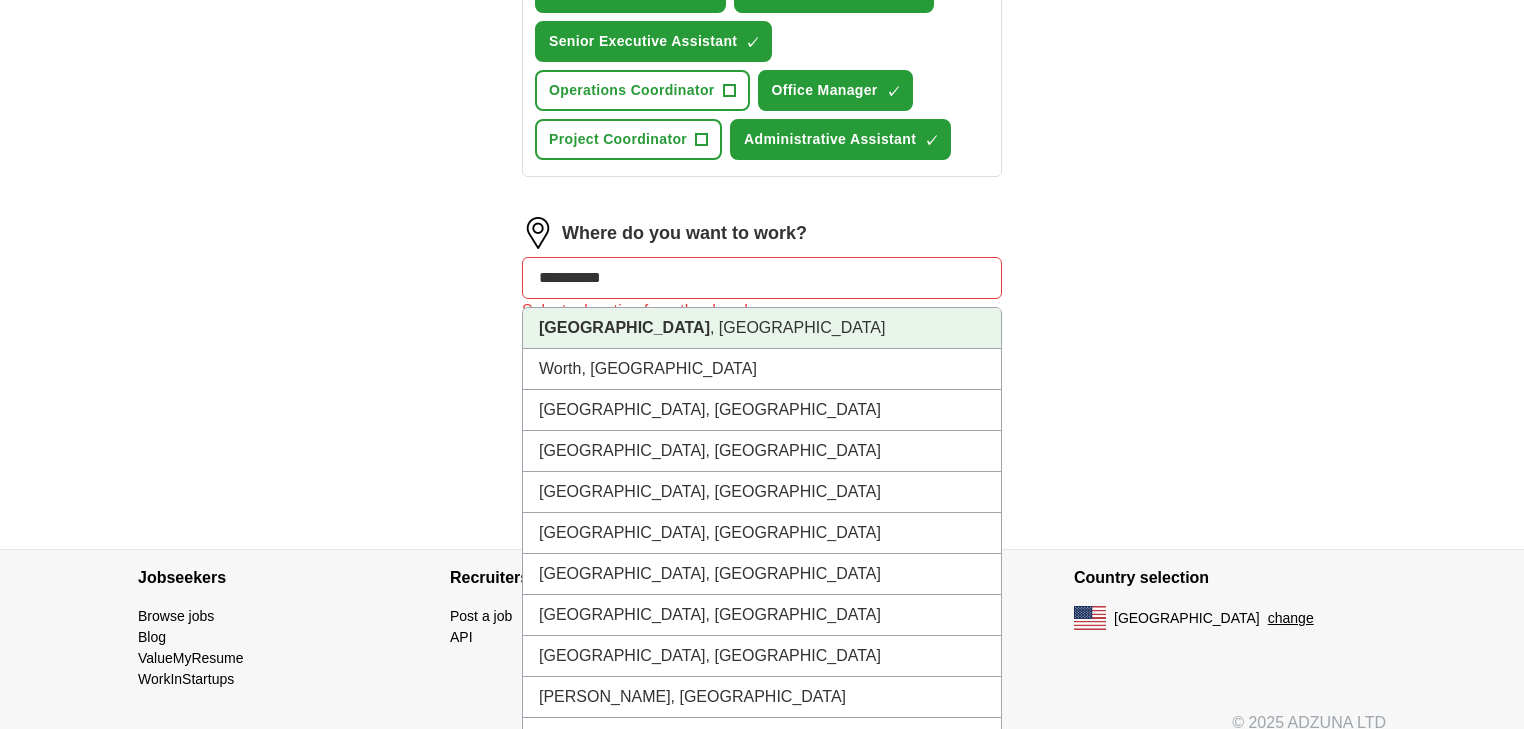 click on "[GEOGRAPHIC_DATA]" at bounding box center (624, 327) 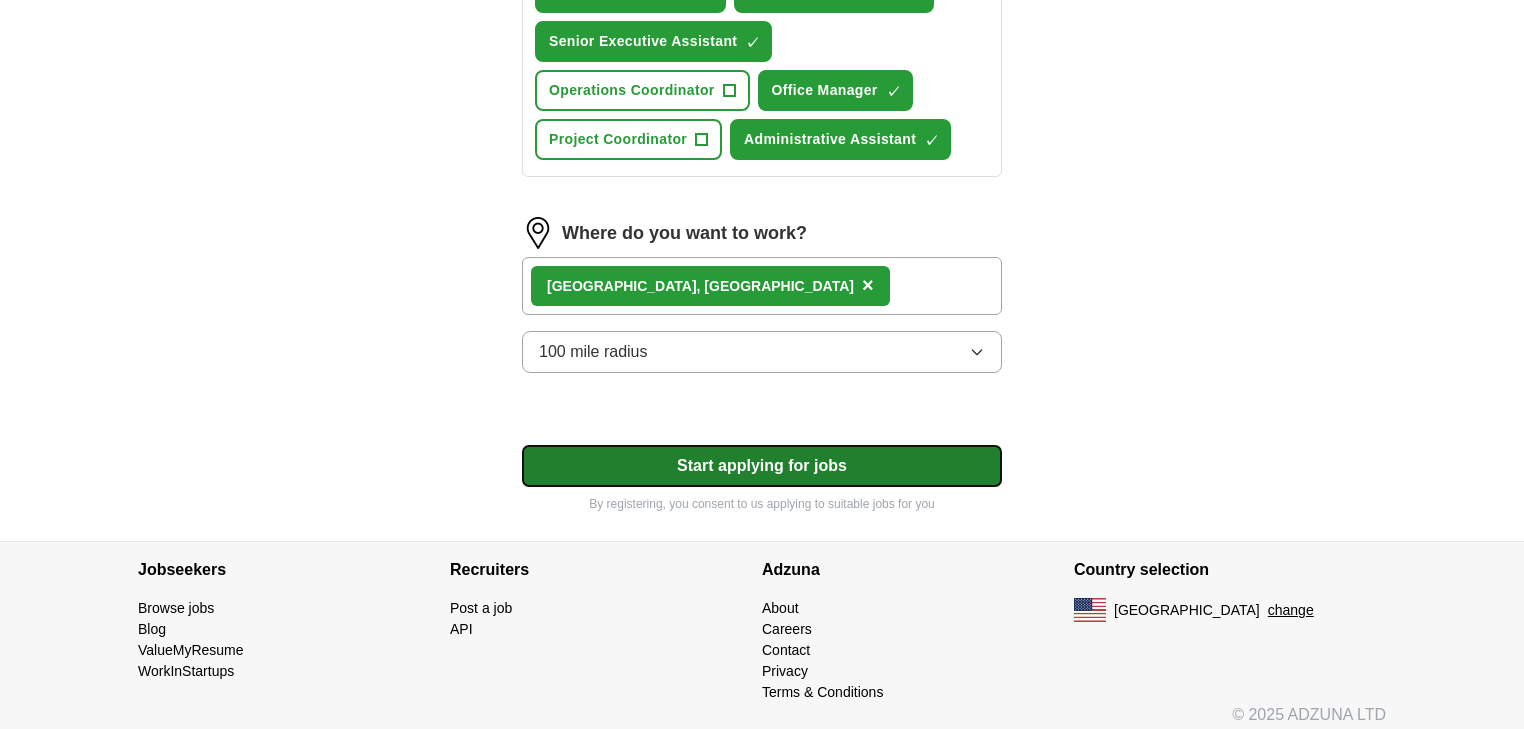 click on "Start applying for jobs" at bounding box center [762, 466] 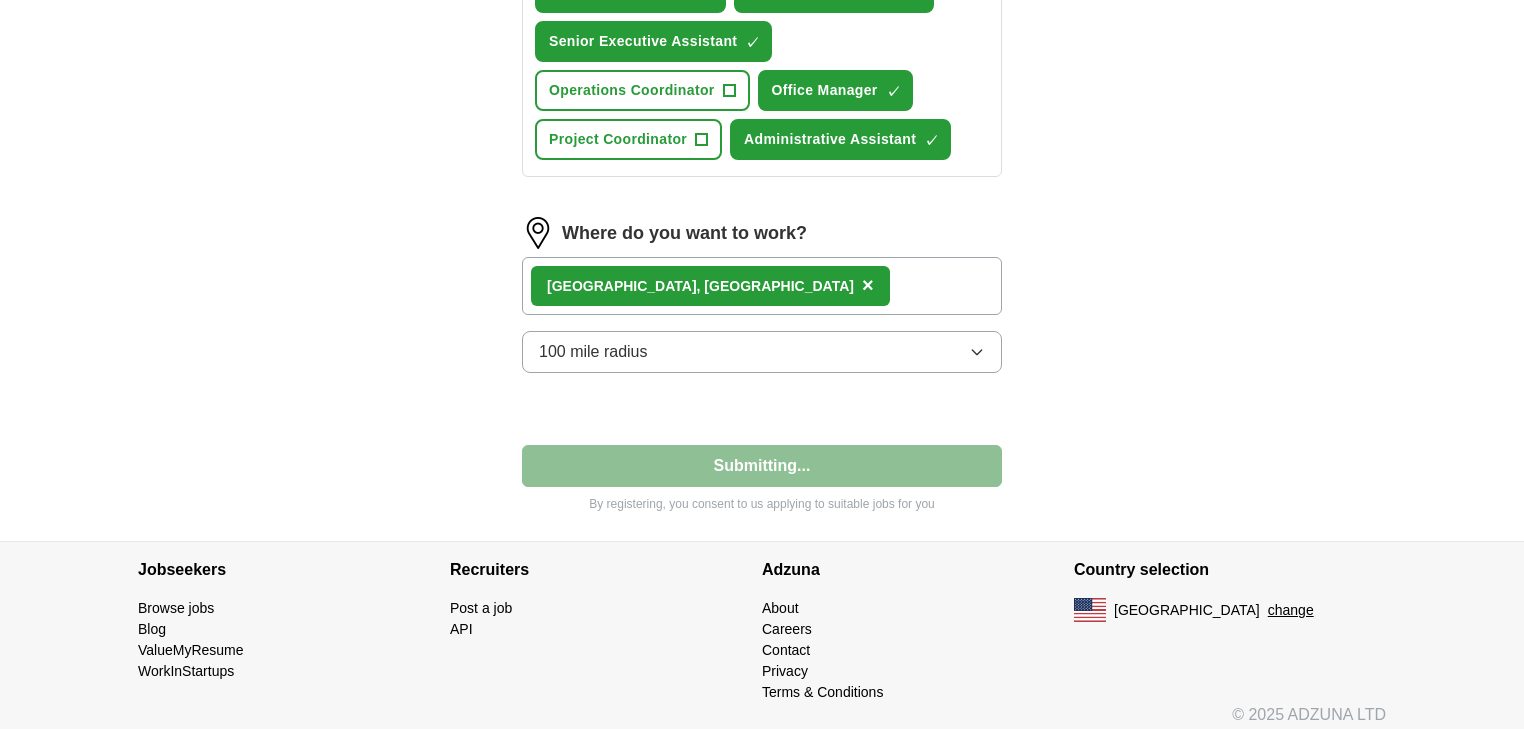 select on "**" 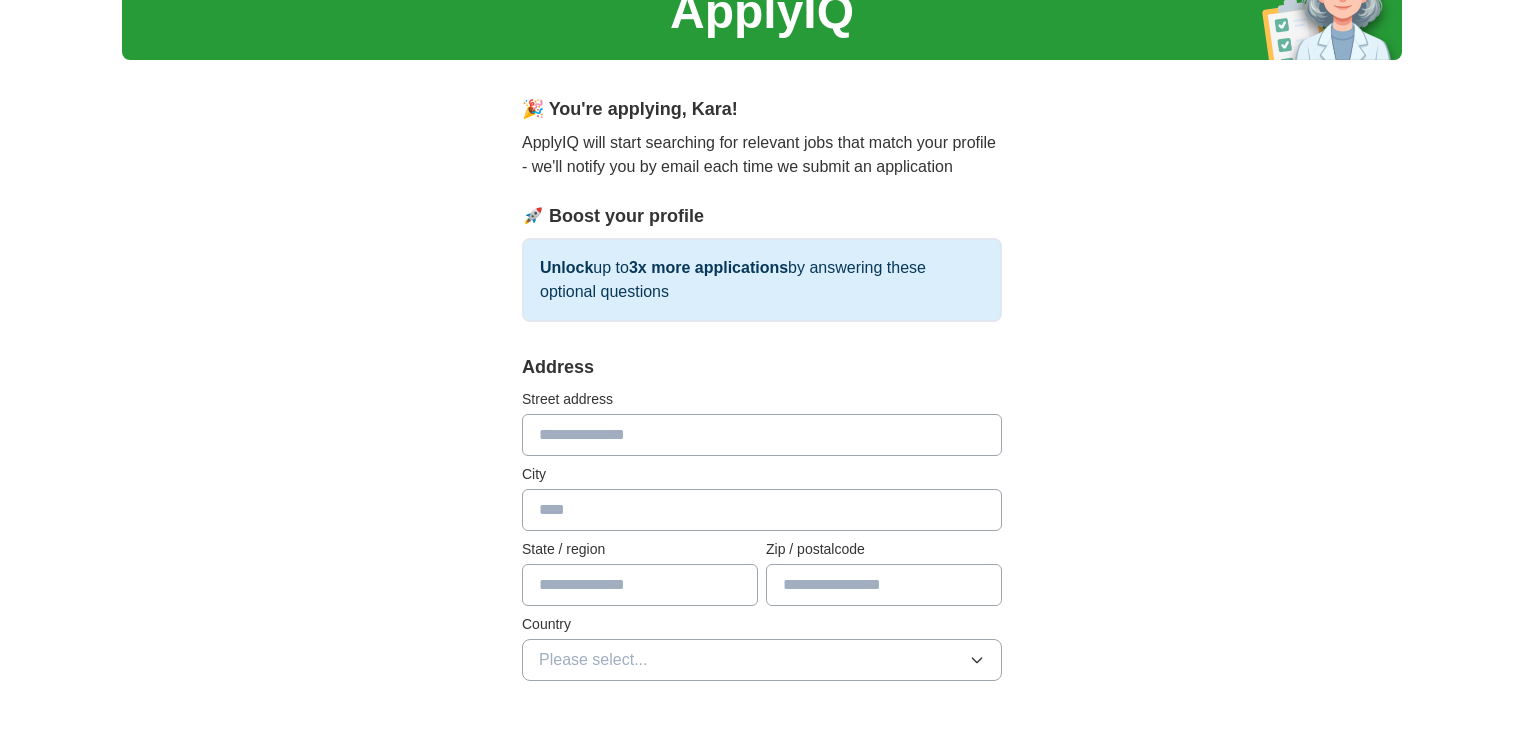 scroll, scrollTop: 160, scrollLeft: 0, axis: vertical 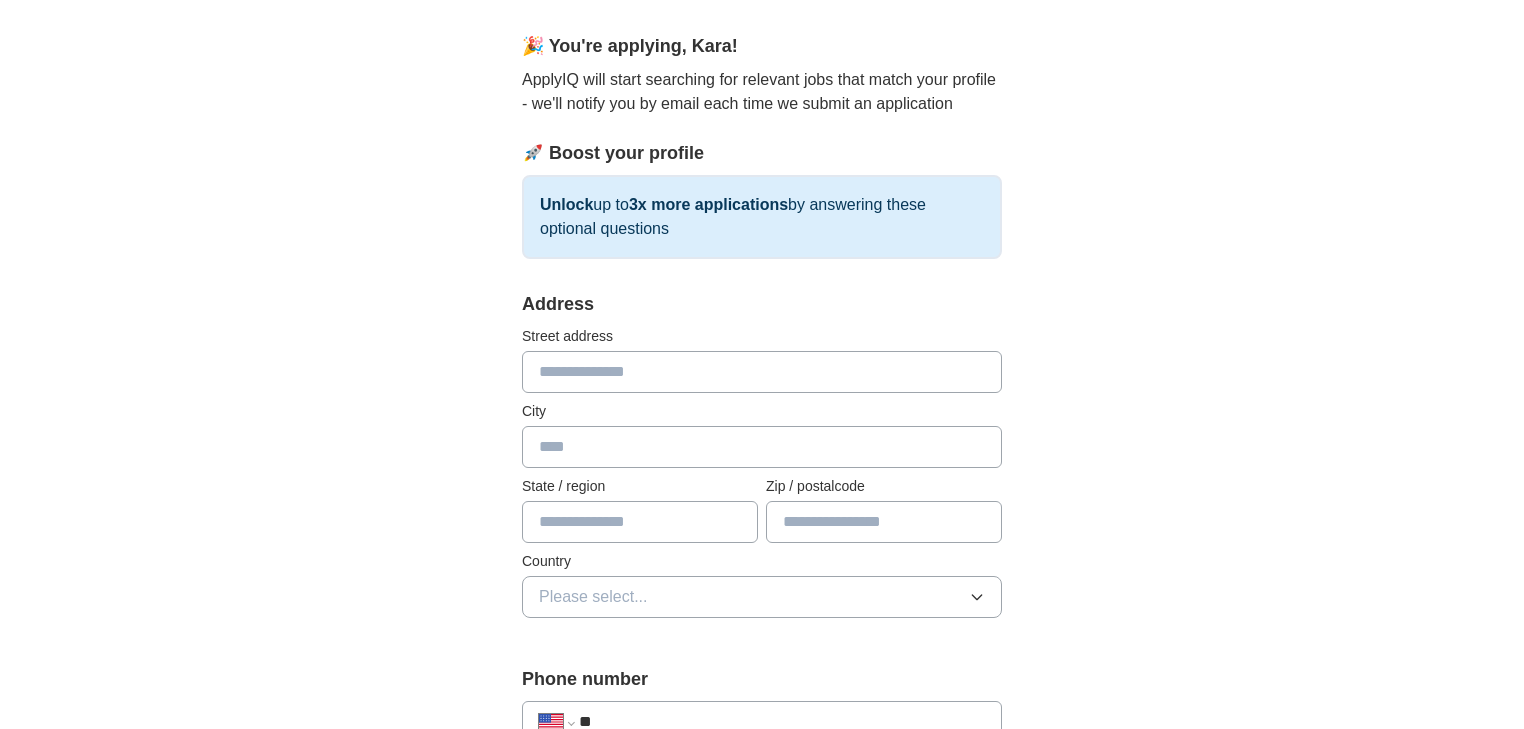 click at bounding box center (762, 372) 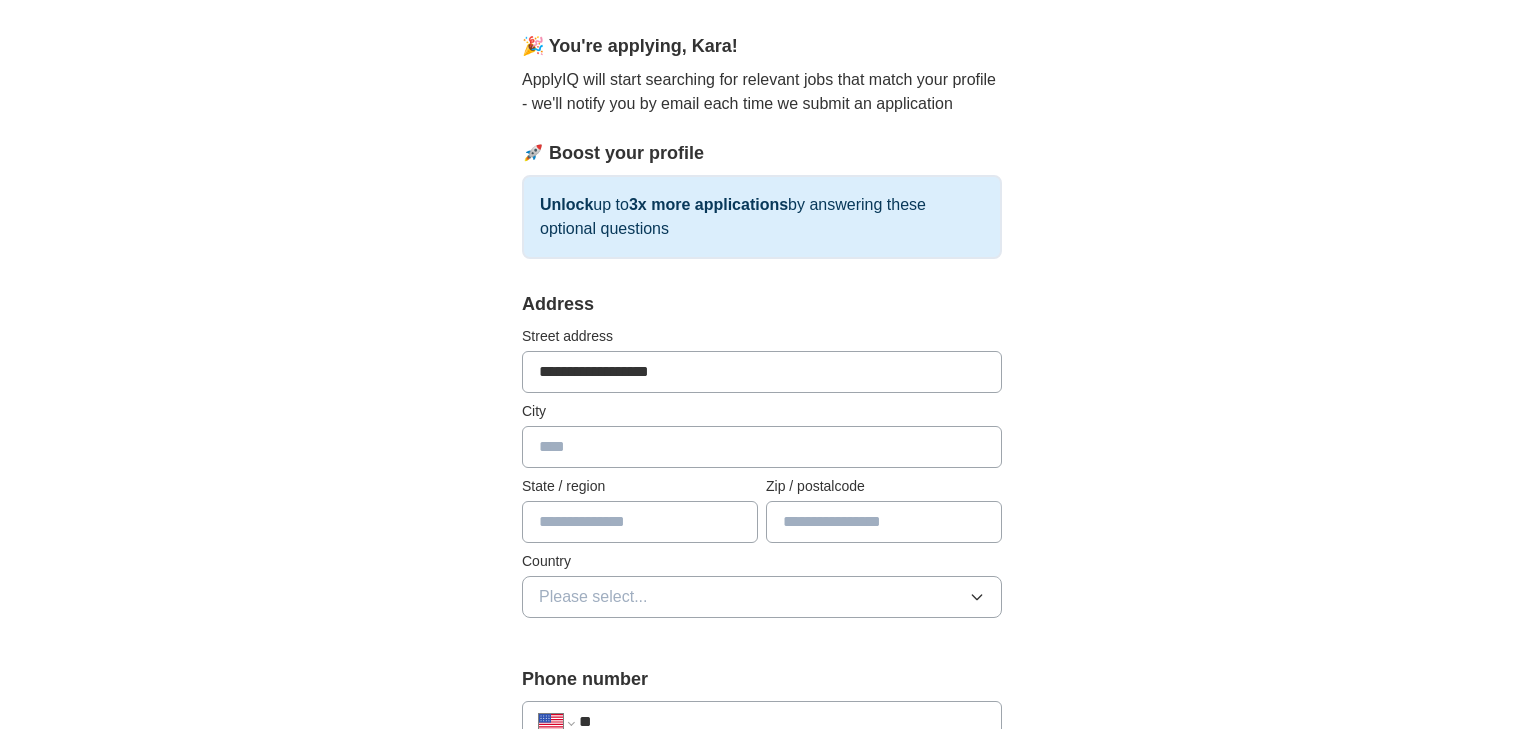 type on "**********" 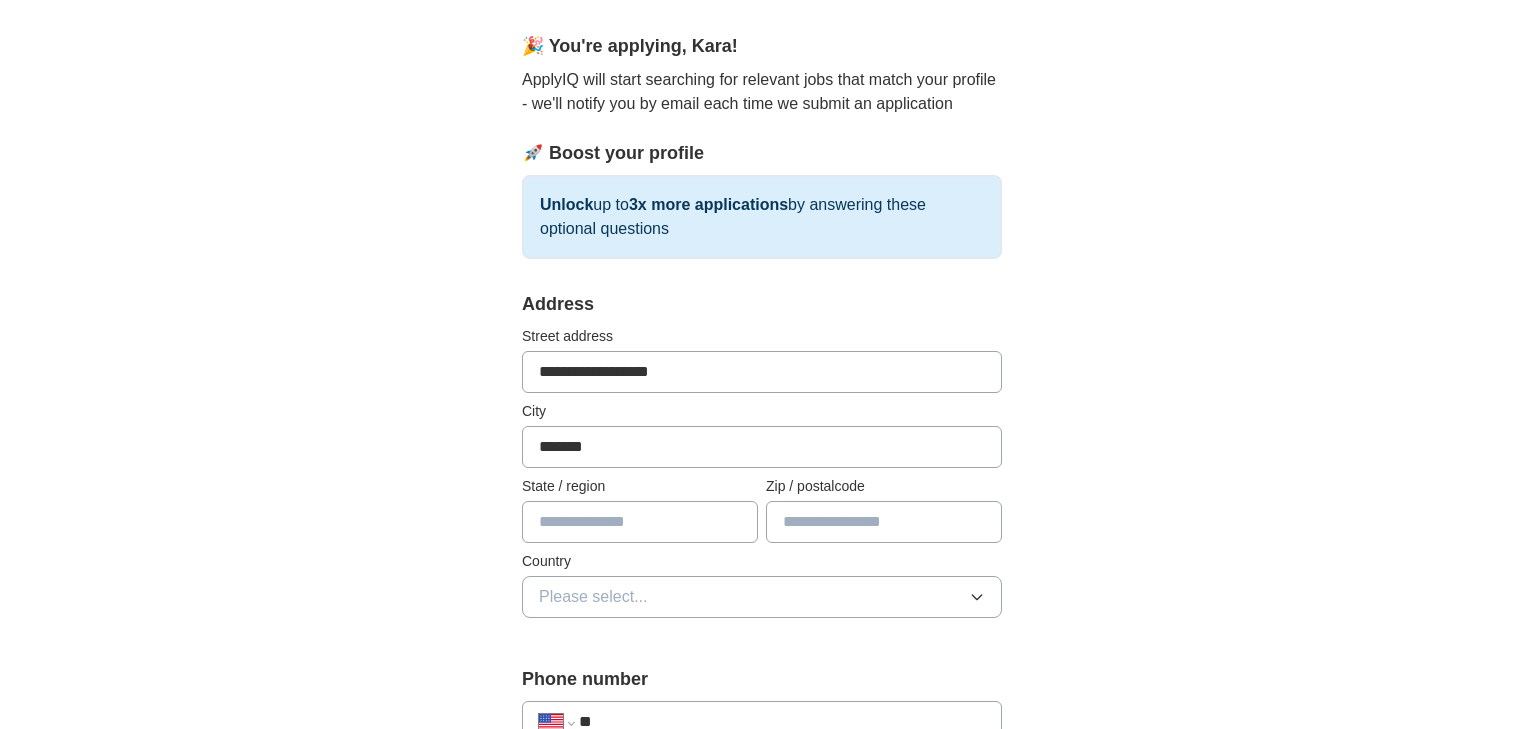 type on "*******" 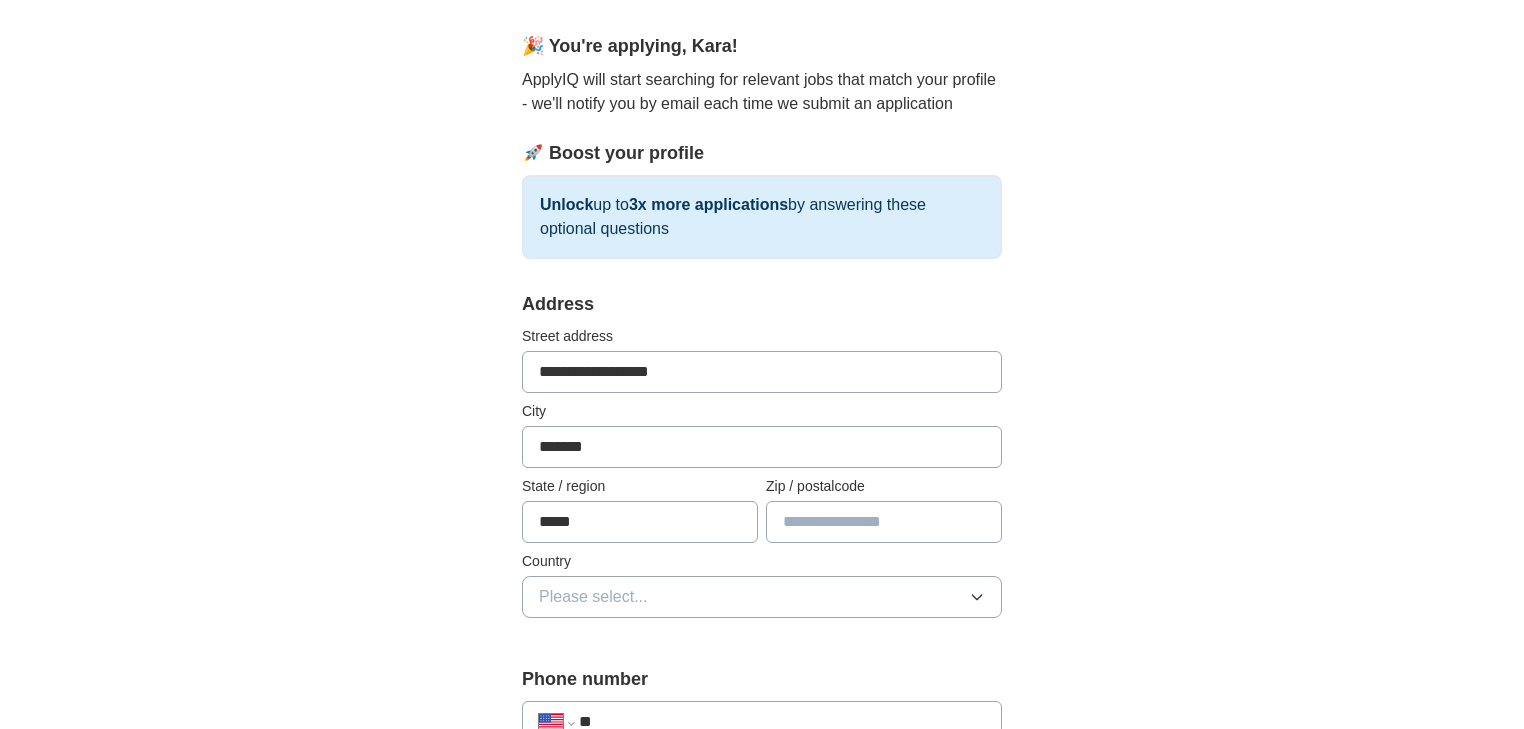 type on "*****" 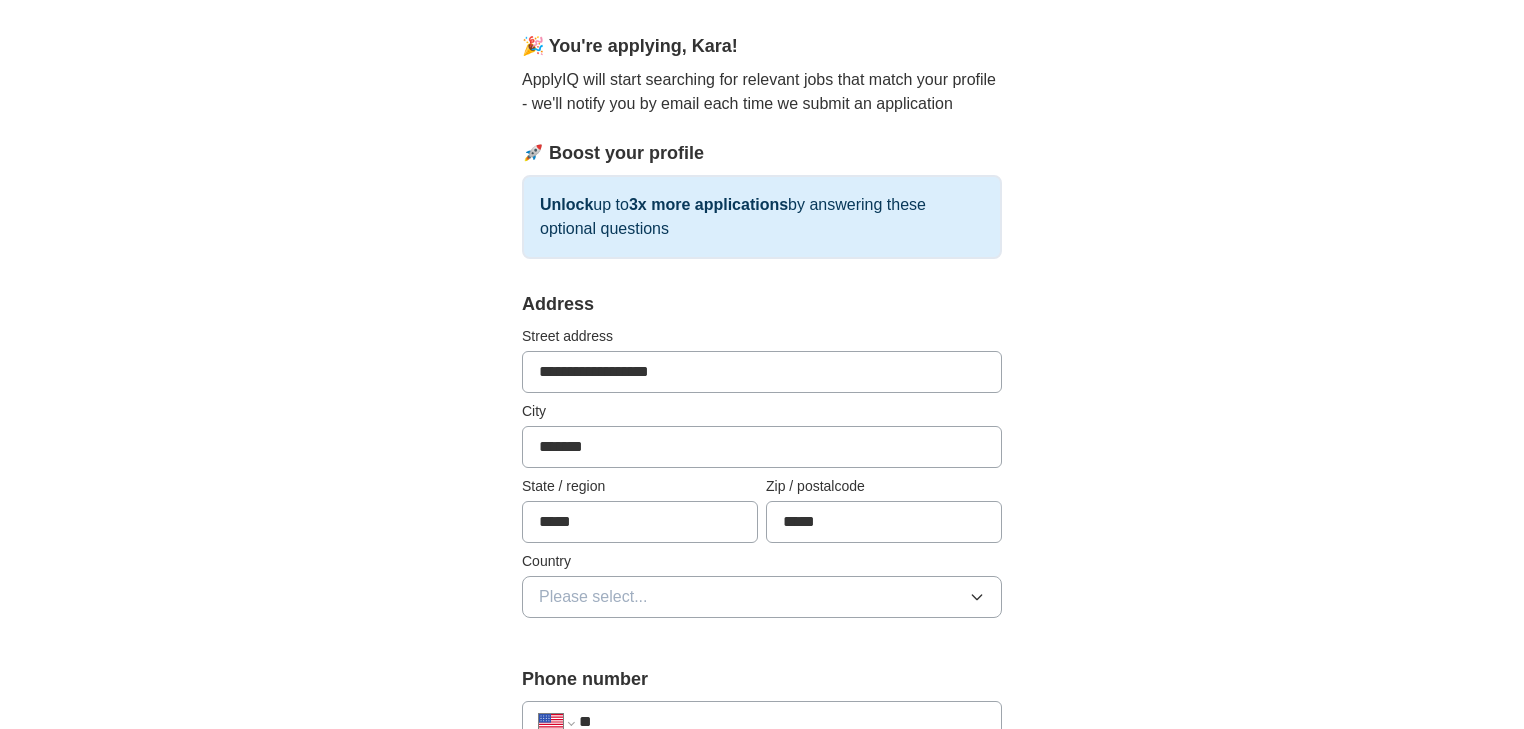 type on "*****" 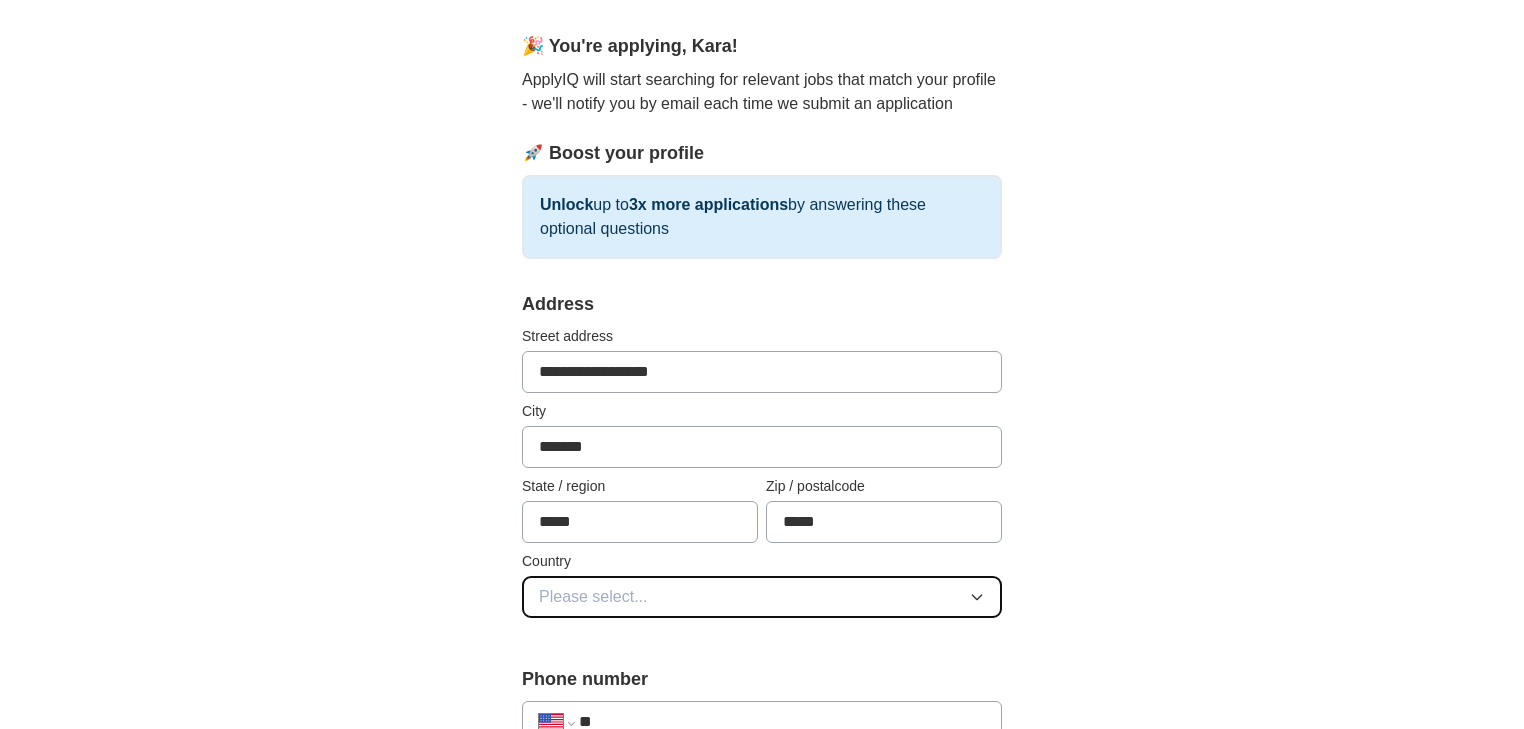 type 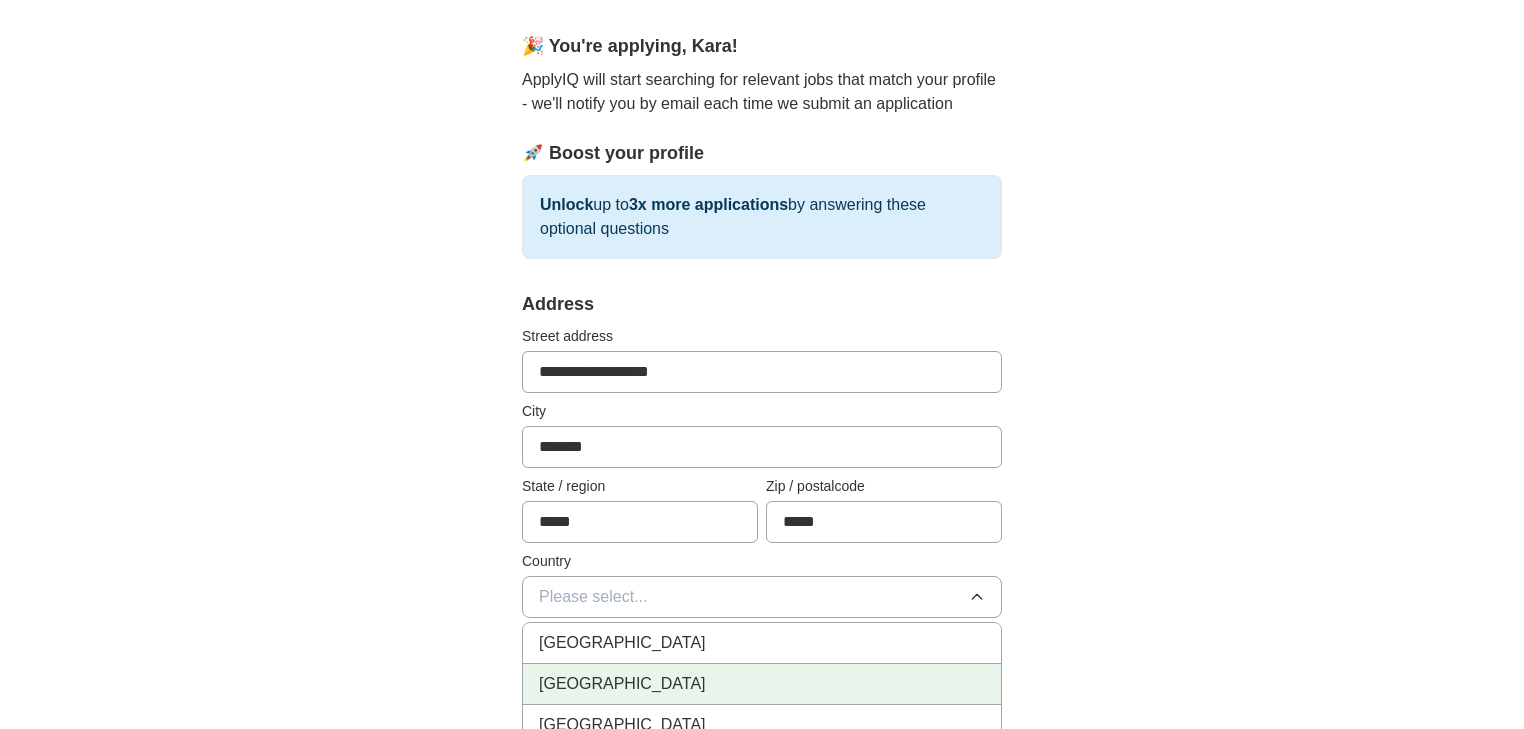 click on "[GEOGRAPHIC_DATA]" at bounding box center [762, 684] 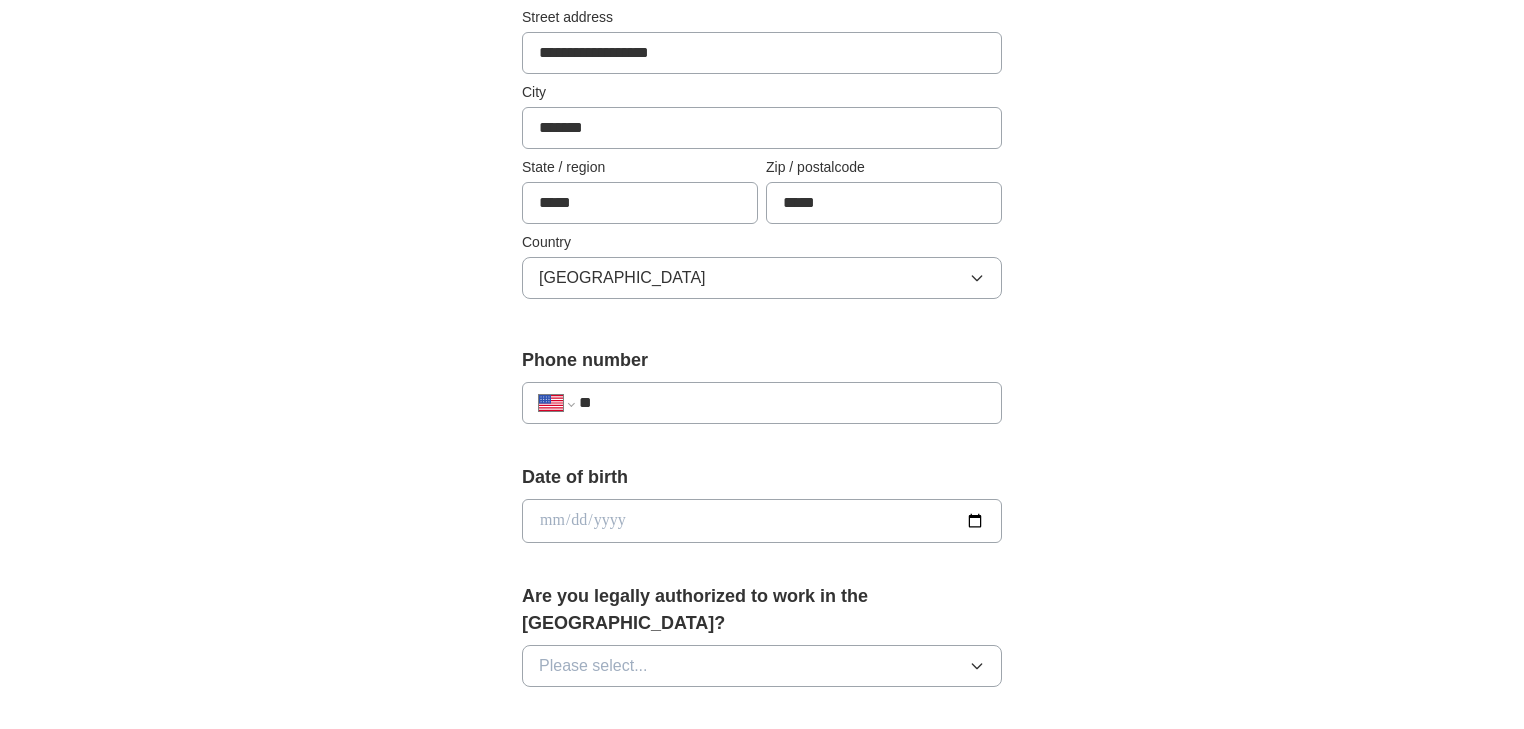 scroll, scrollTop: 480, scrollLeft: 0, axis: vertical 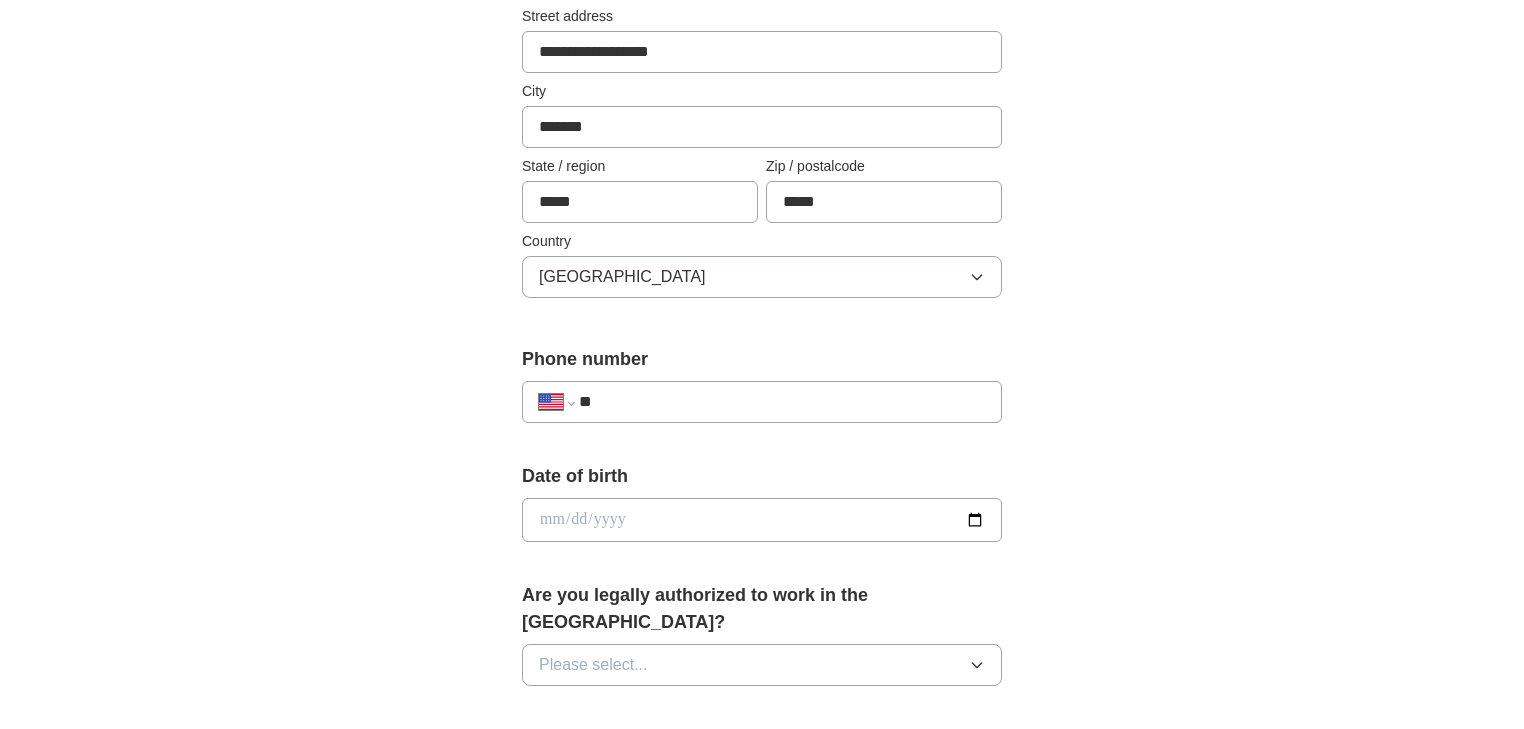 click on "**" at bounding box center [782, 402] 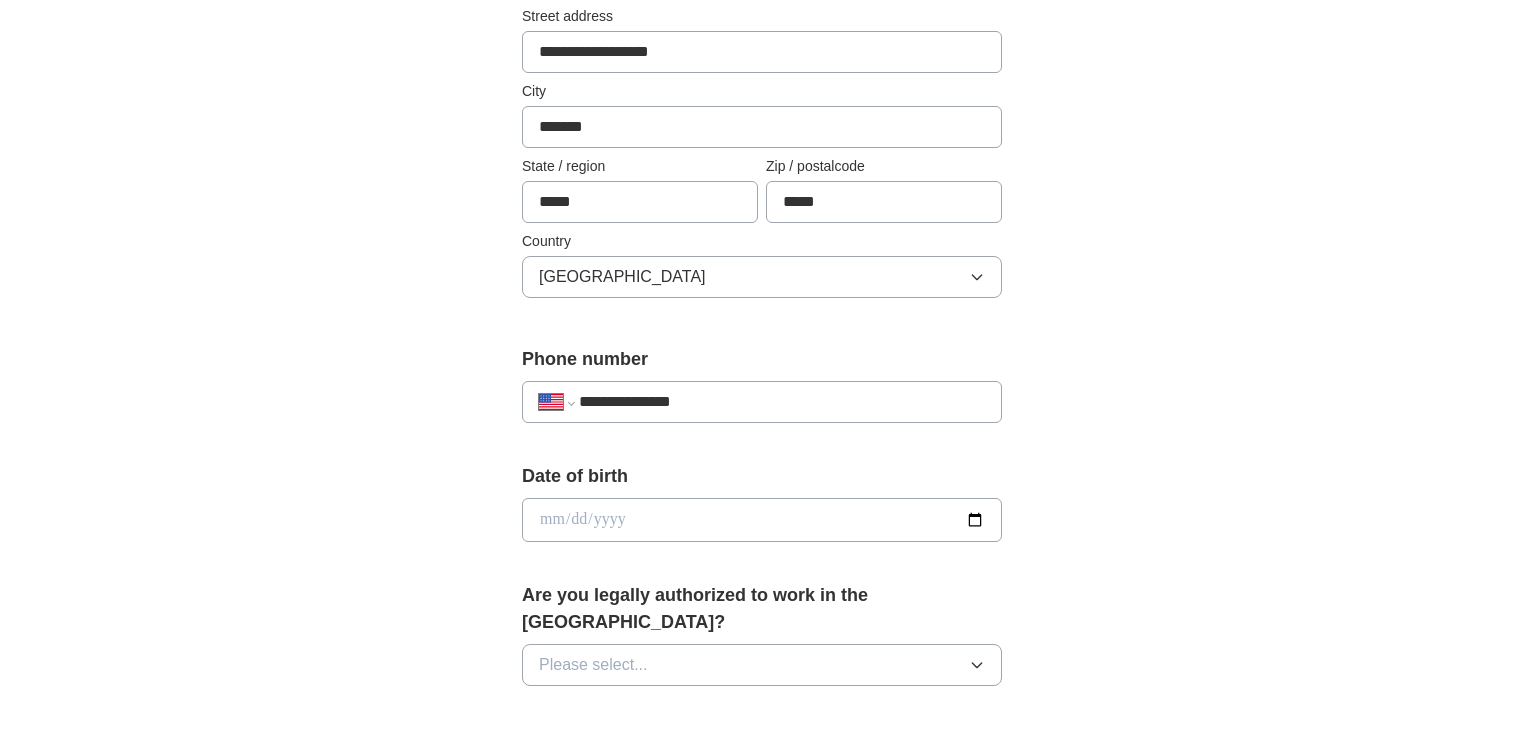type on "**********" 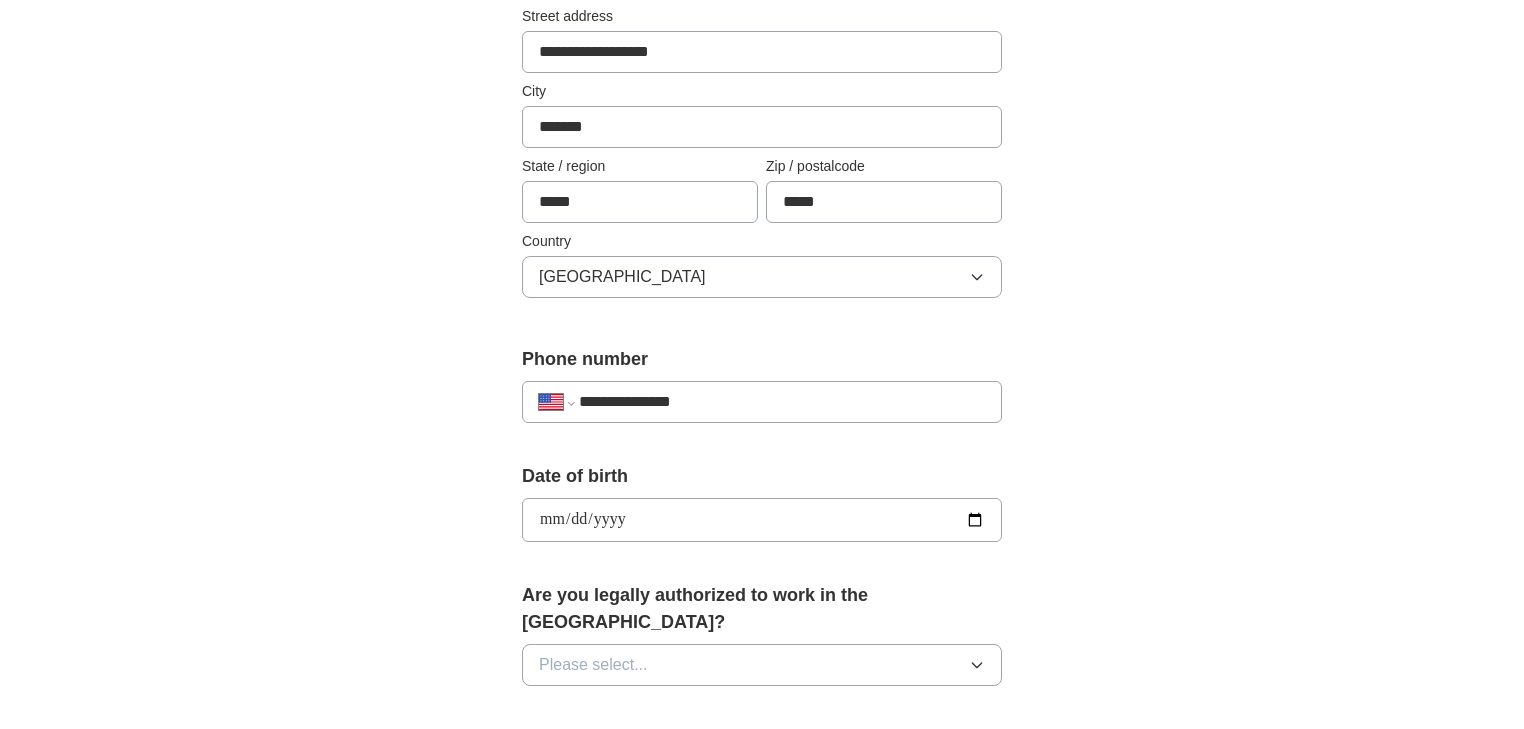 type on "**********" 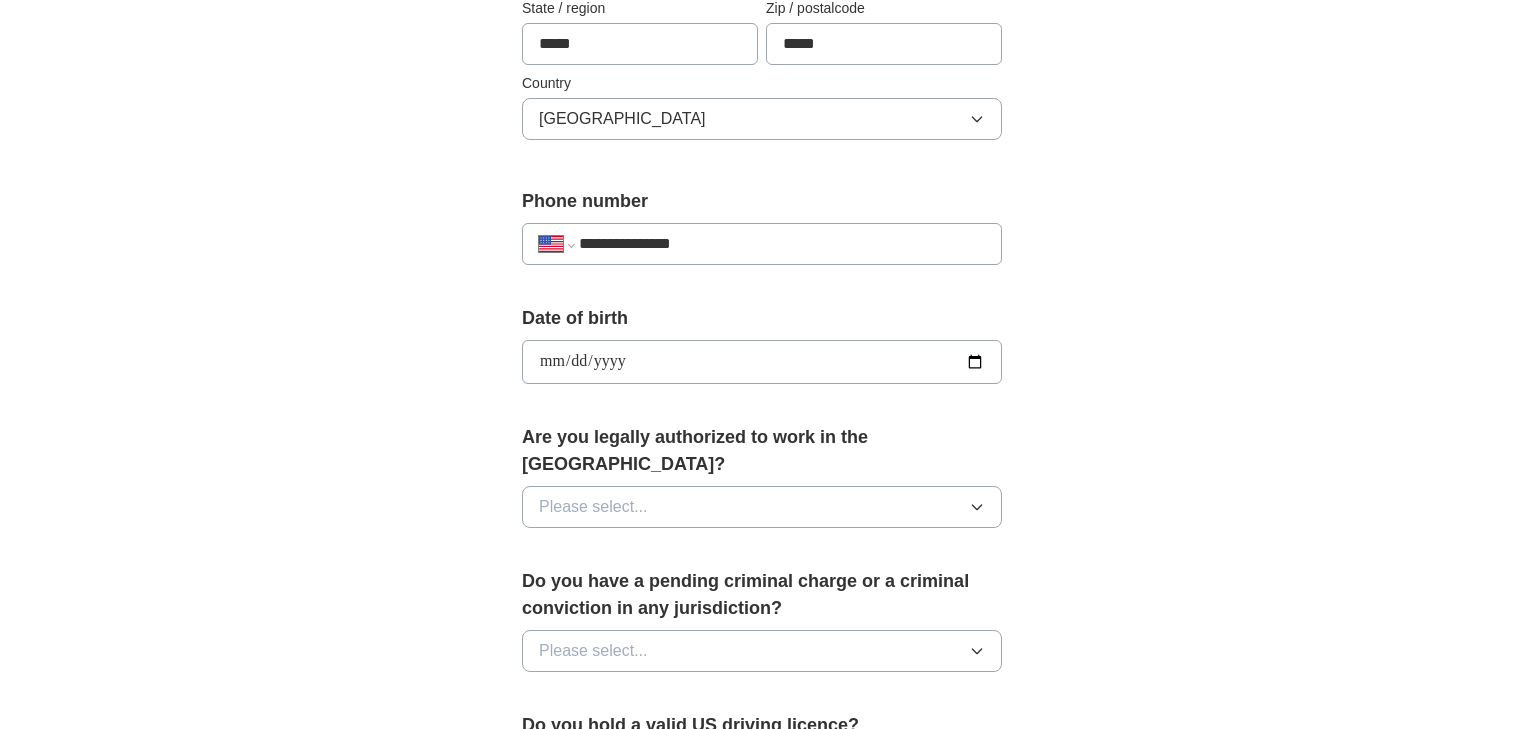 scroll, scrollTop: 640, scrollLeft: 0, axis: vertical 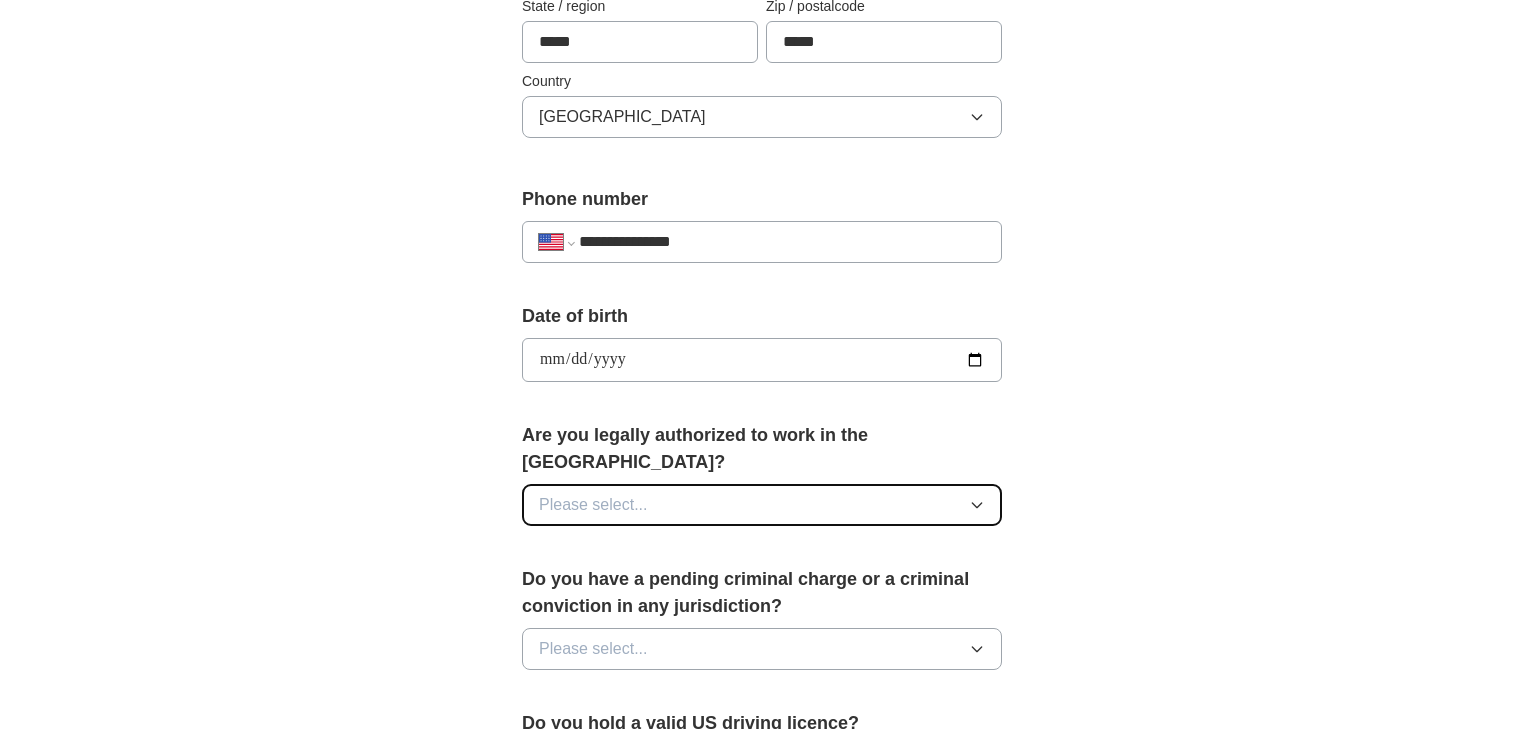 click on "Please select..." at bounding box center [593, 505] 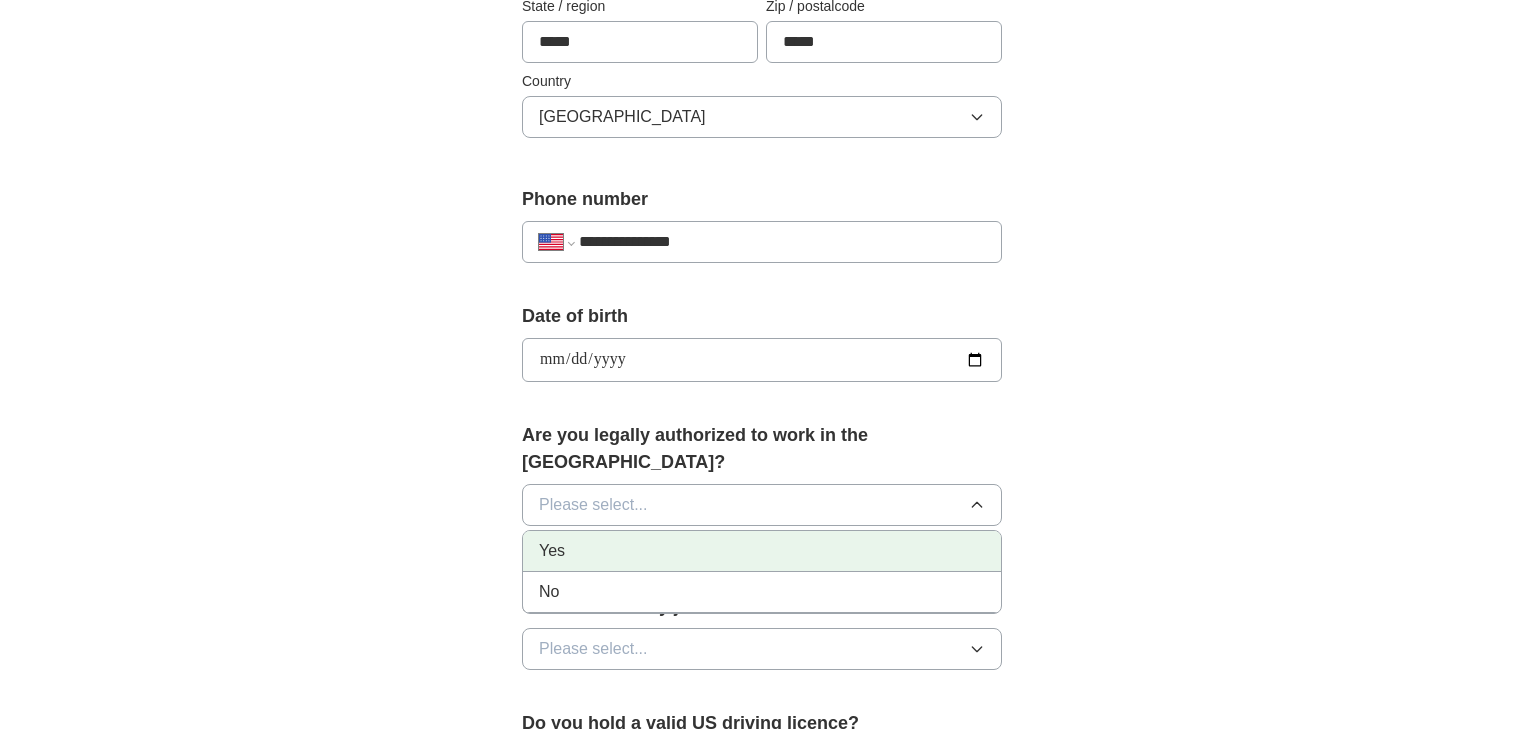 click on "Yes" at bounding box center [552, 551] 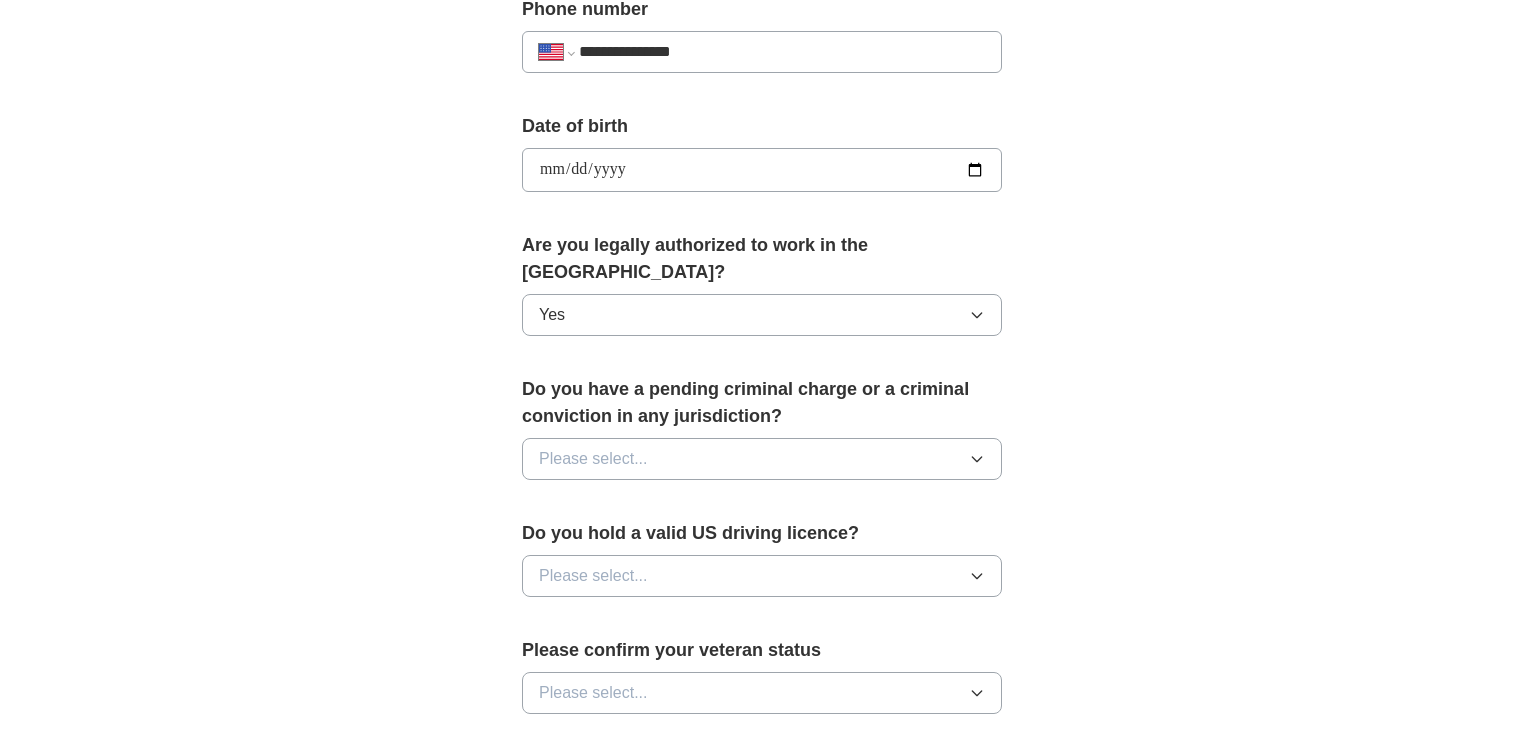scroll, scrollTop: 960, scrollLeft: 0, axis: vertical 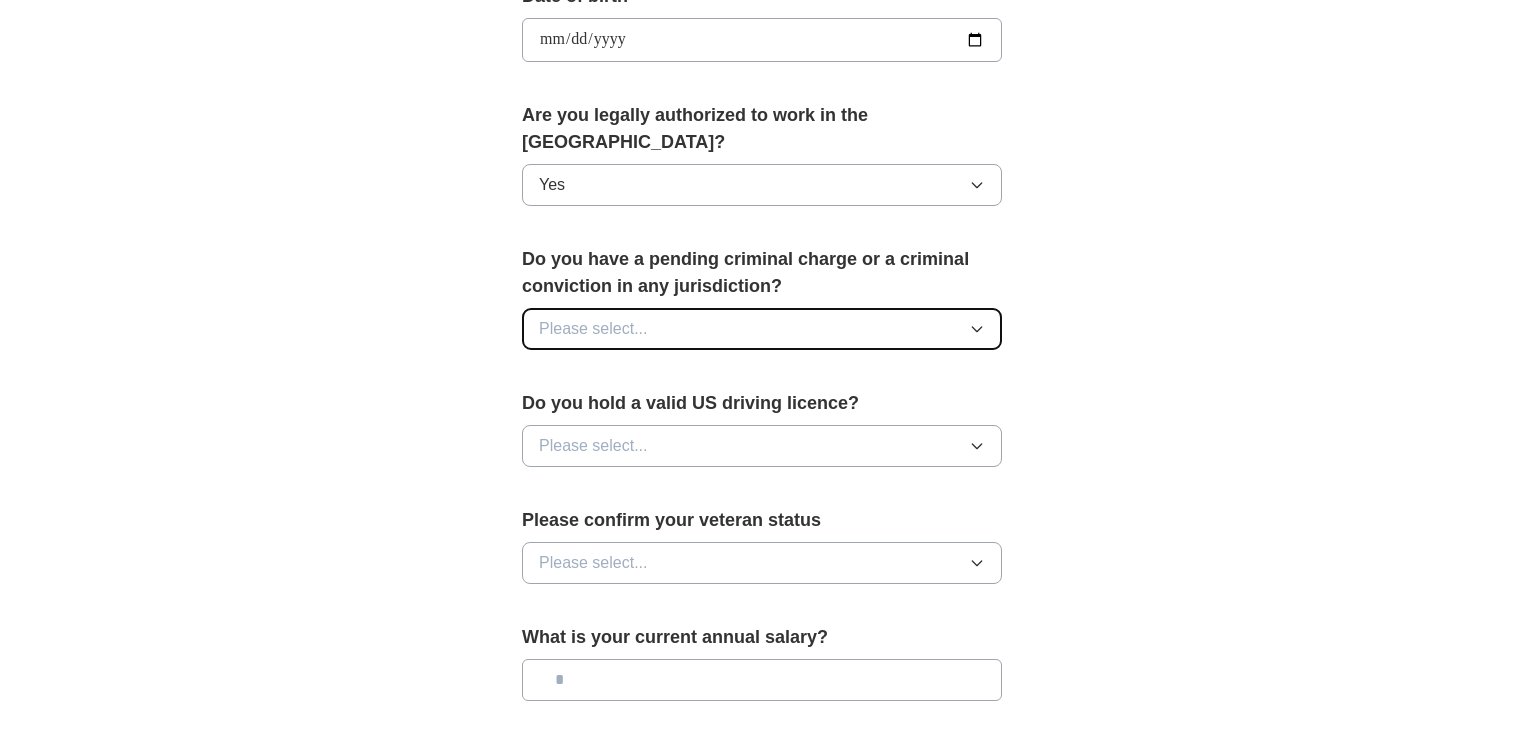 click on "Please select..." at bounding box center [762, 329] 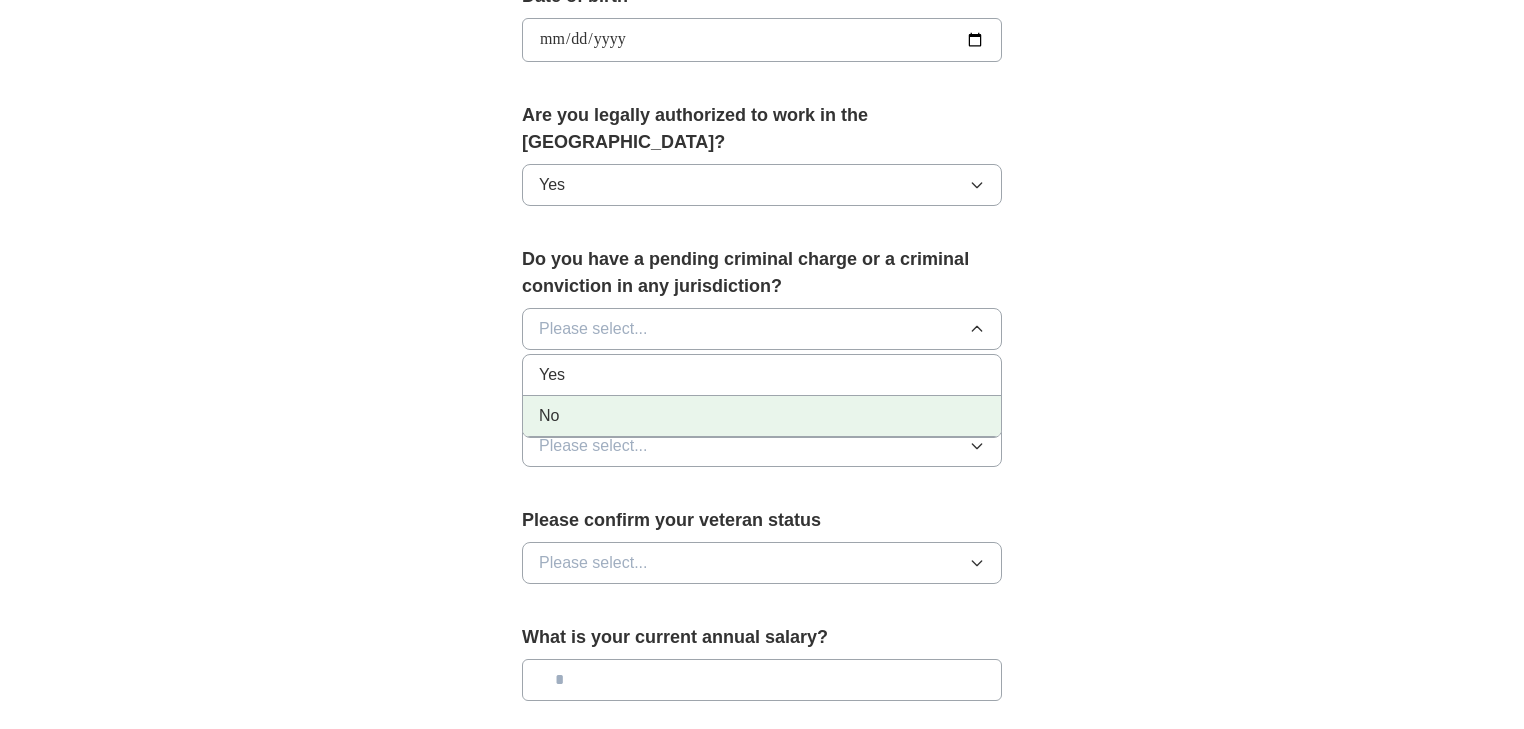 click on "No" at bounding box center (762, 416) 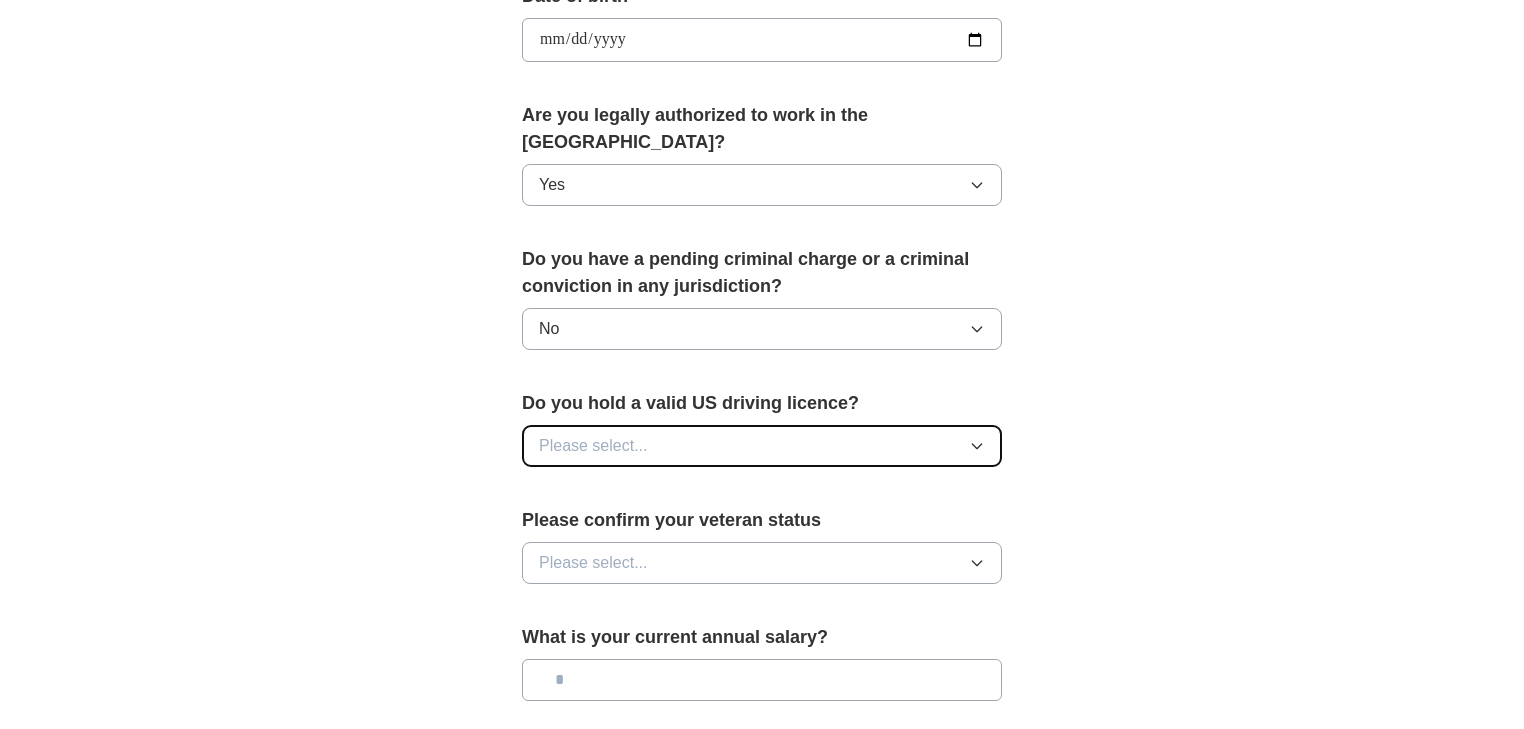 click on "Please select..." at bounding box center [593, 446] 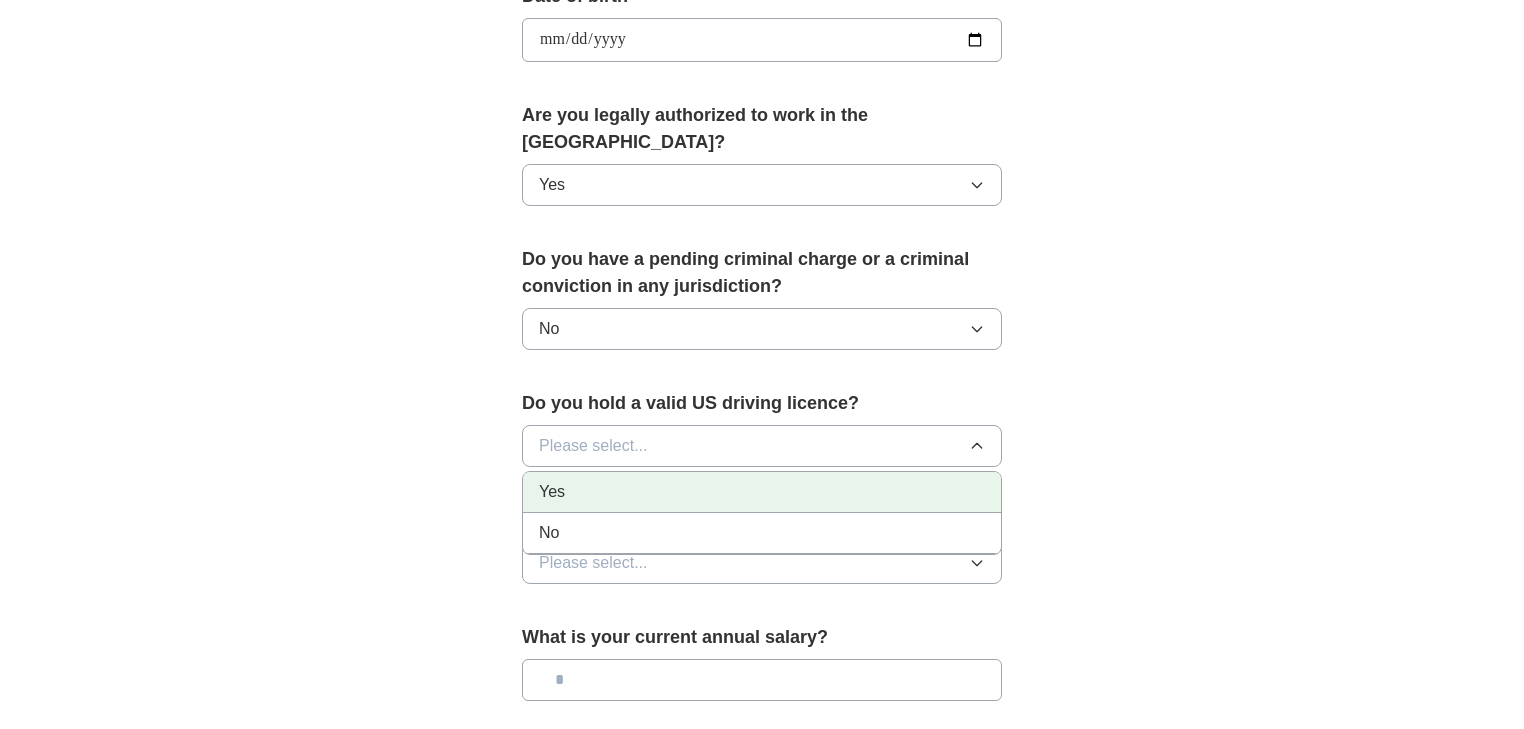 click on "Yes" at bounding box center [762, 492] 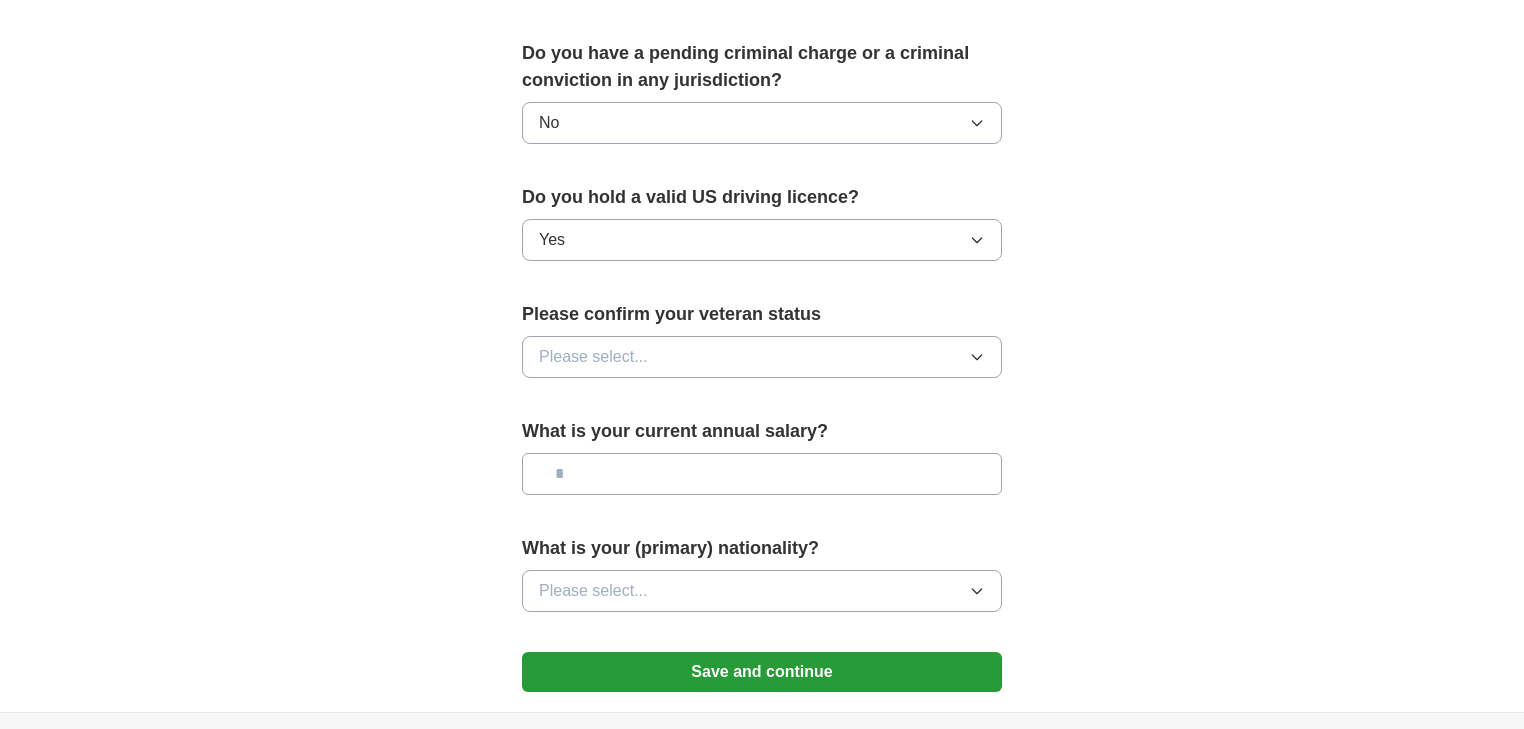 scroll, scrollTop: 1200, scrollLeft: 0, axis: vertical 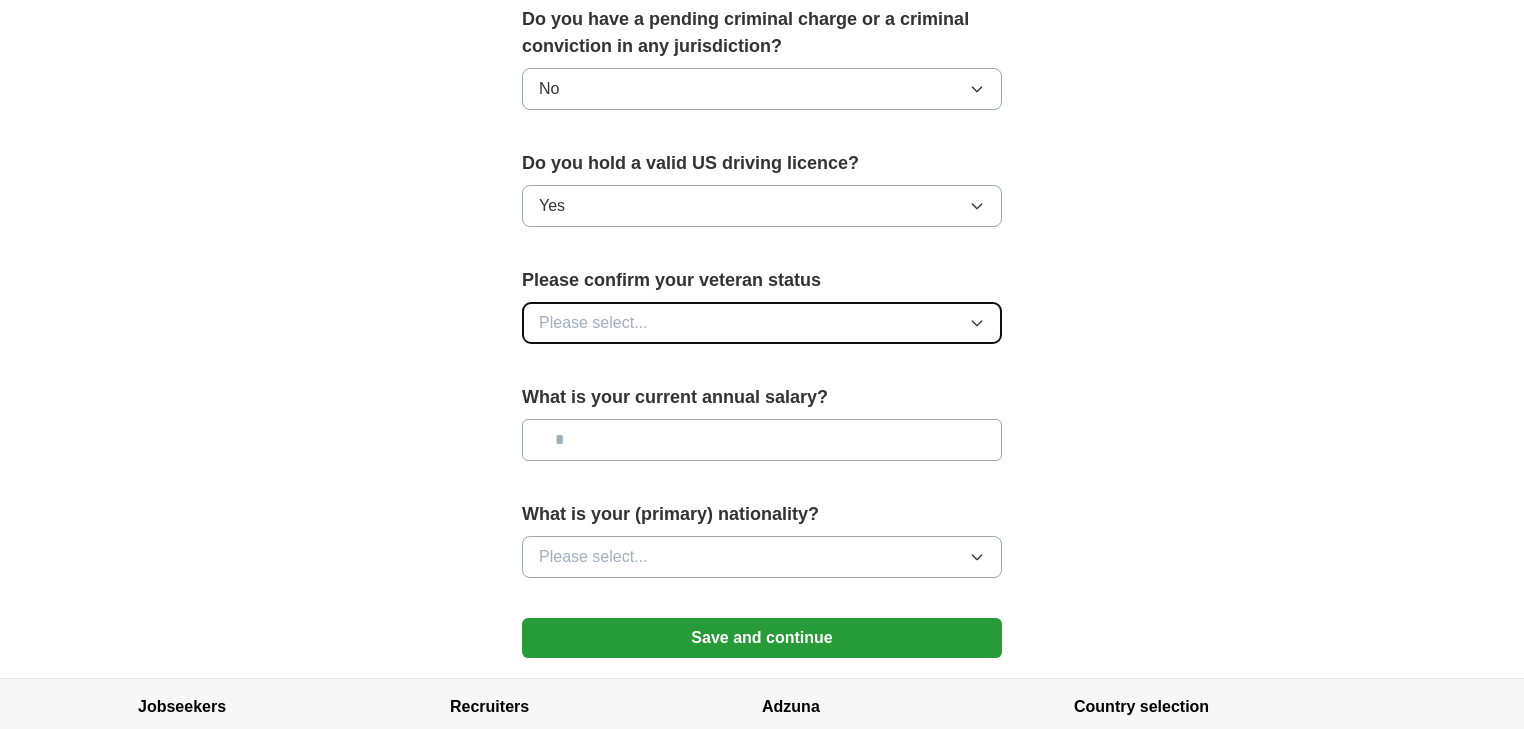 click on "Please select..." at bounding box center (593, 323) 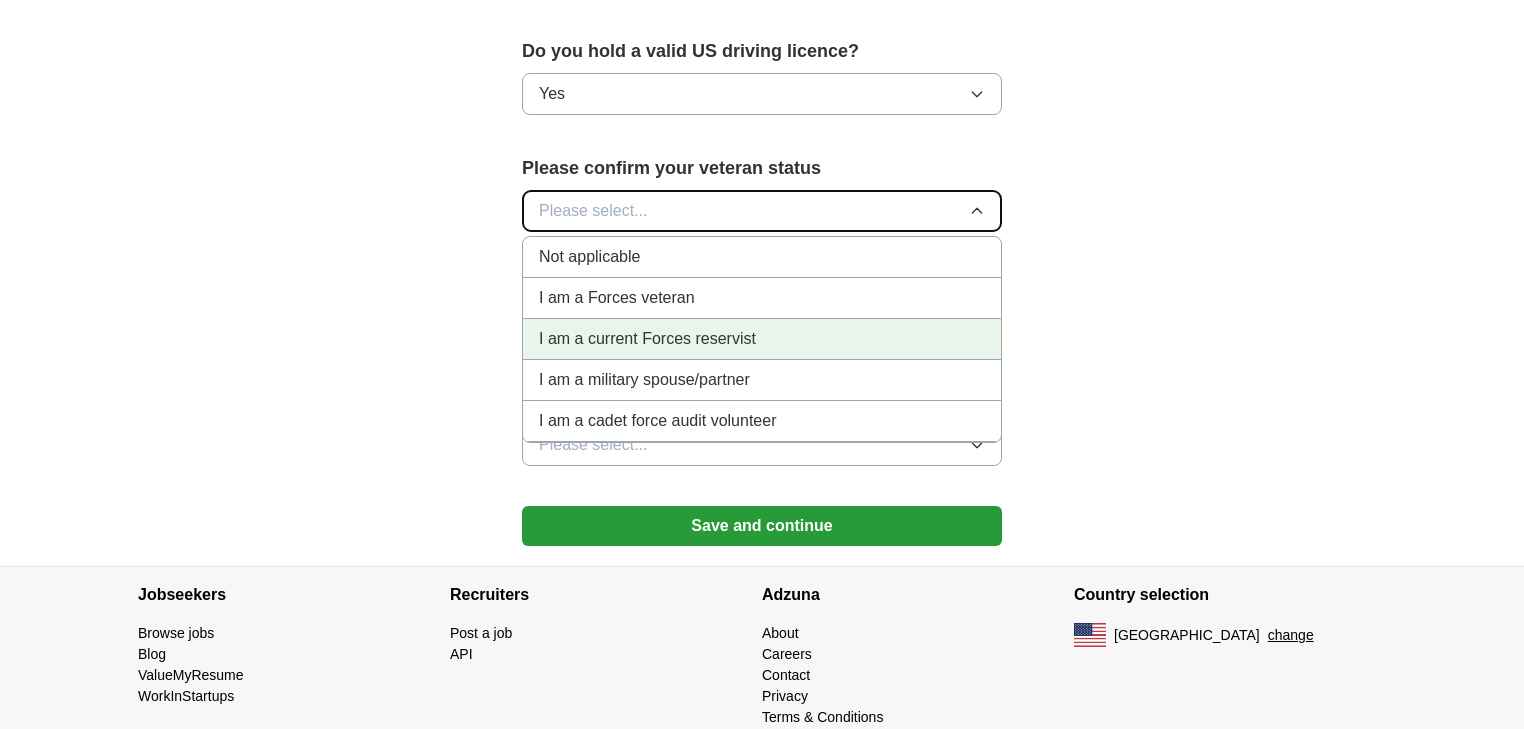 scroll, scrollTop: 1318, scrollLeft: 0, axis: vertical 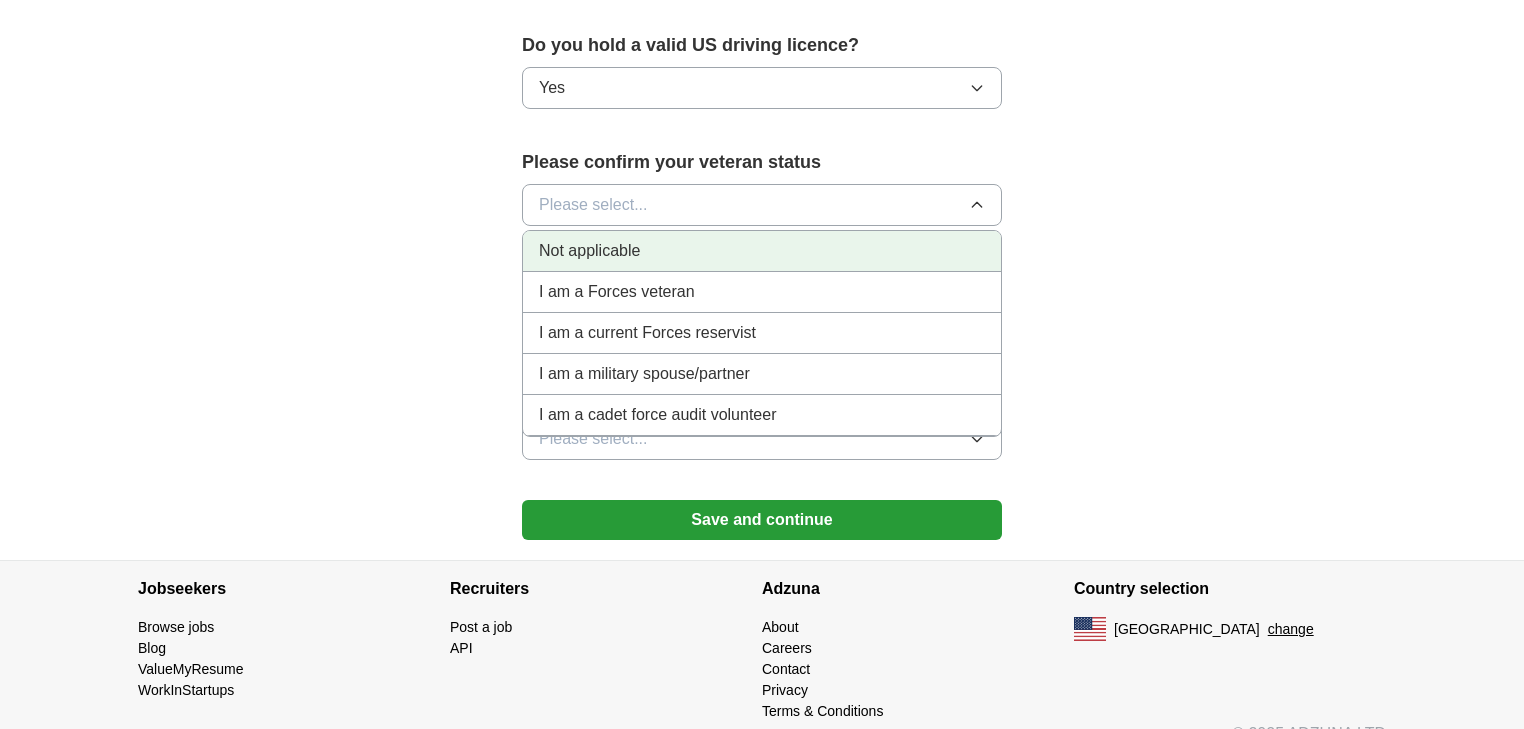 click on "Not applicable" at bounding box center (589, 251) 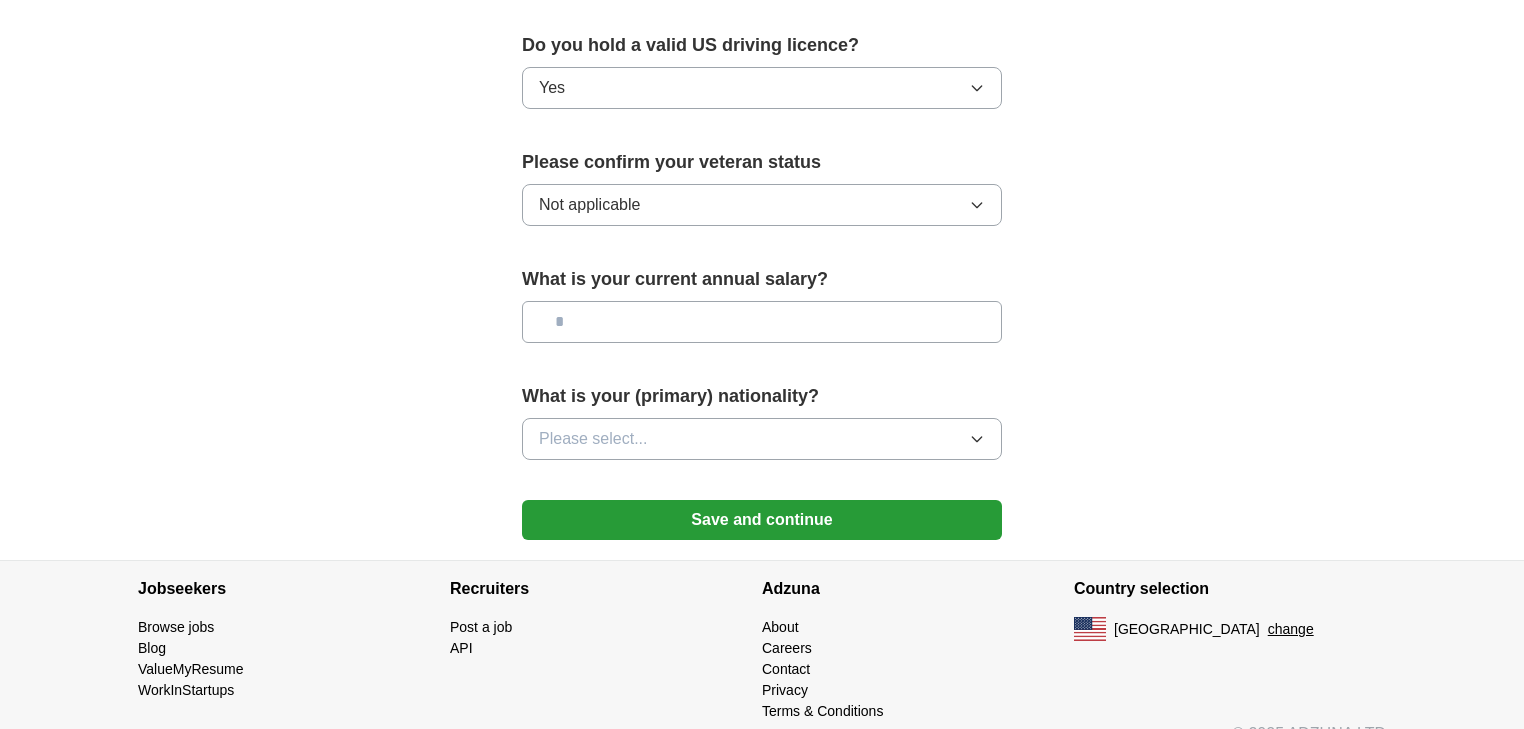 click at bounding box center [762, 322] 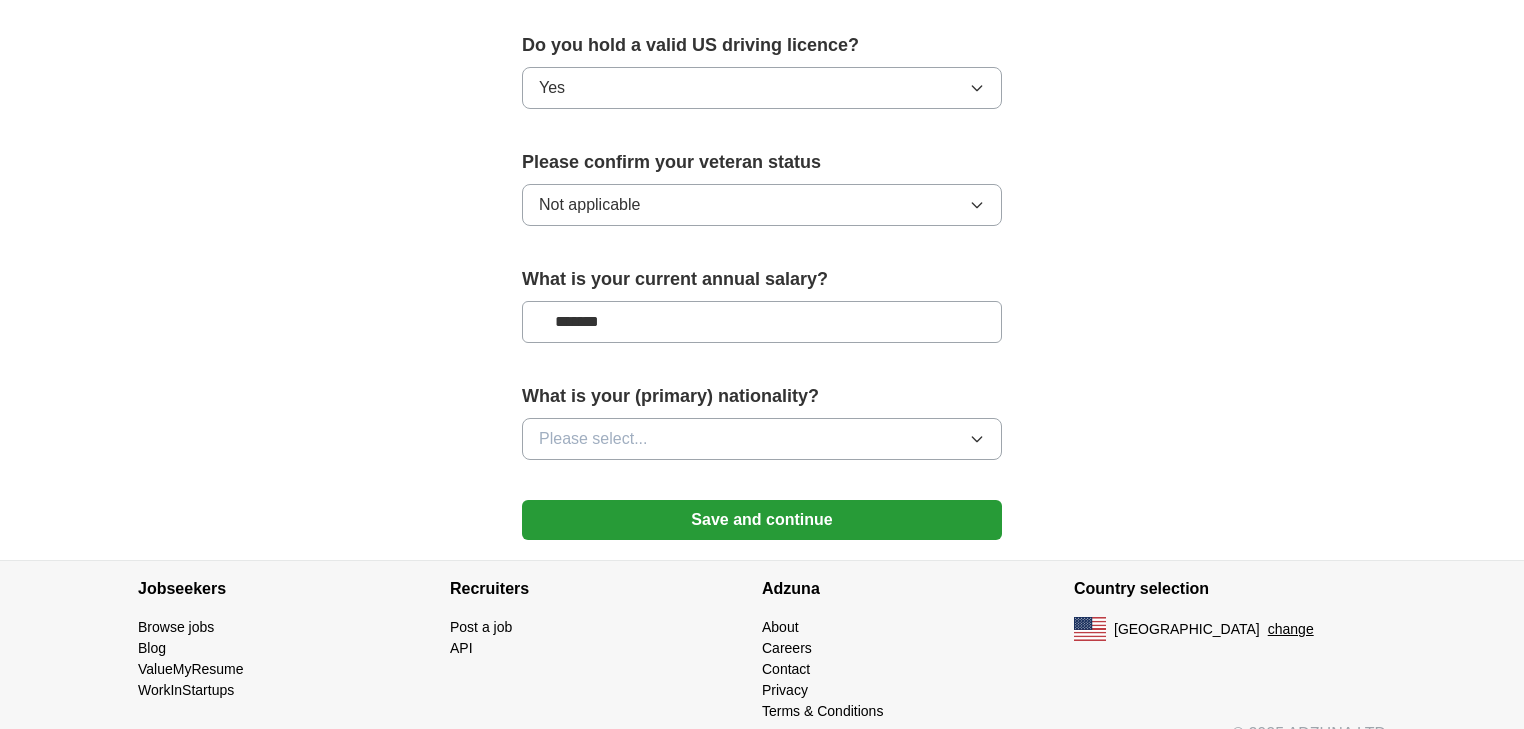 type on "*******" 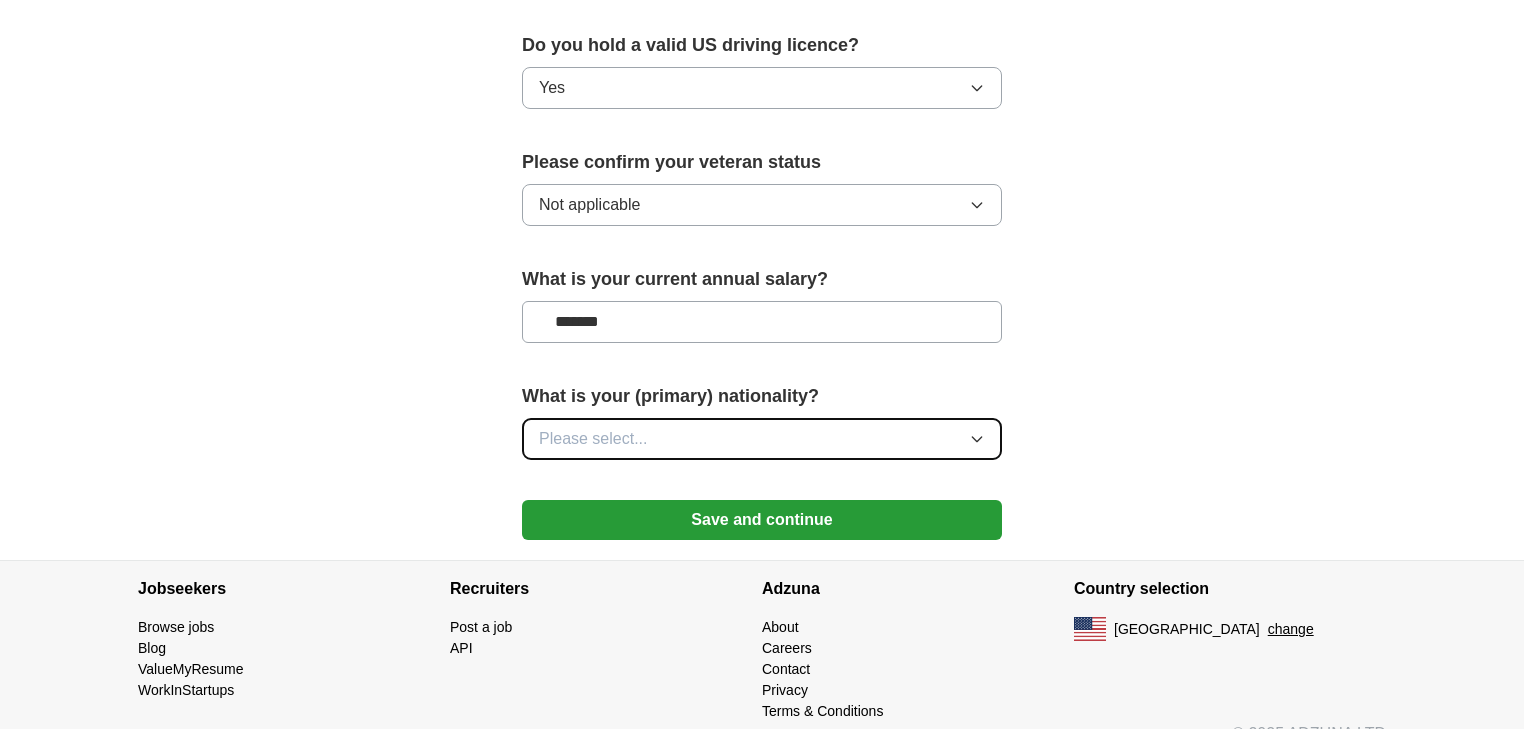 click on "Please select..." at bounding box center [593, 439] 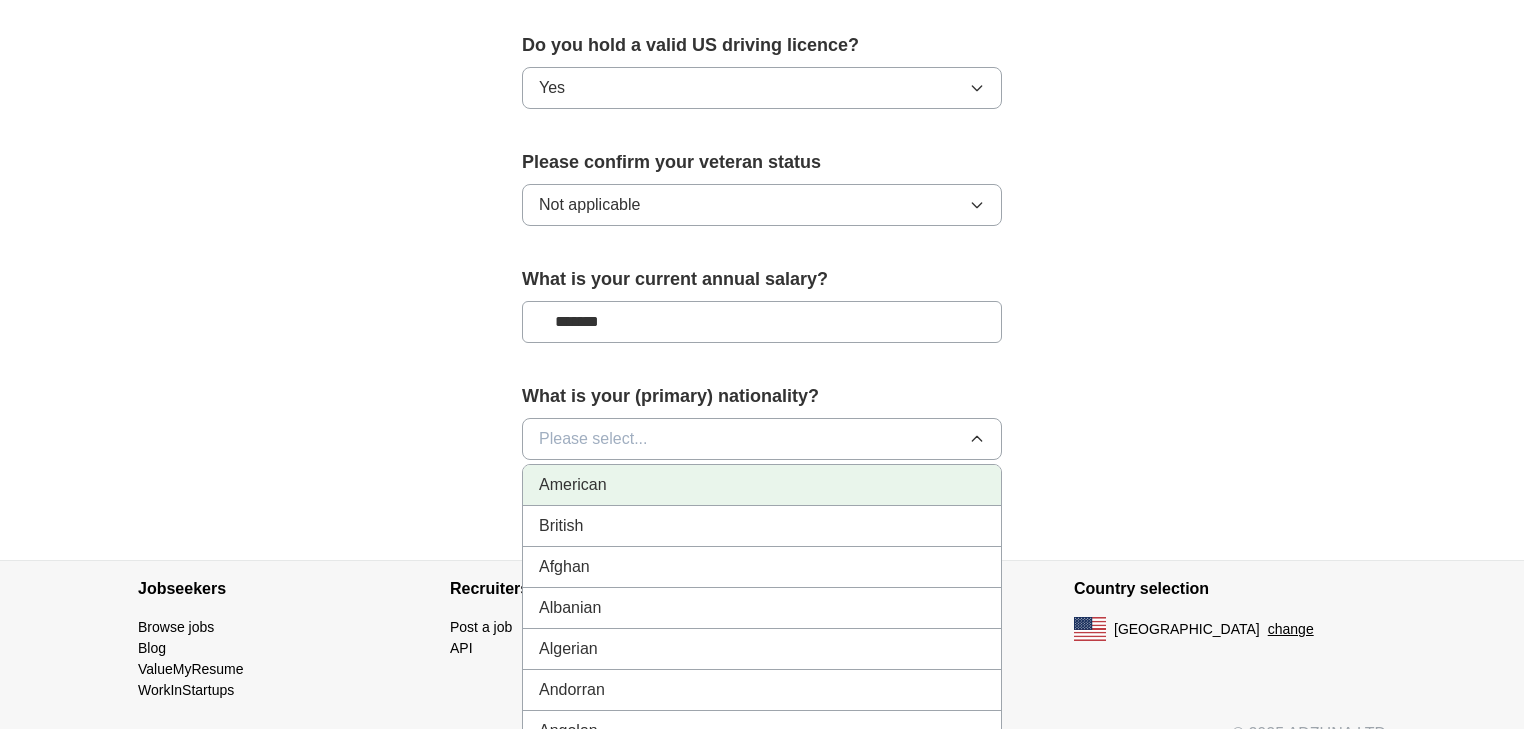 click on "American" at bounding box center [762, 485] 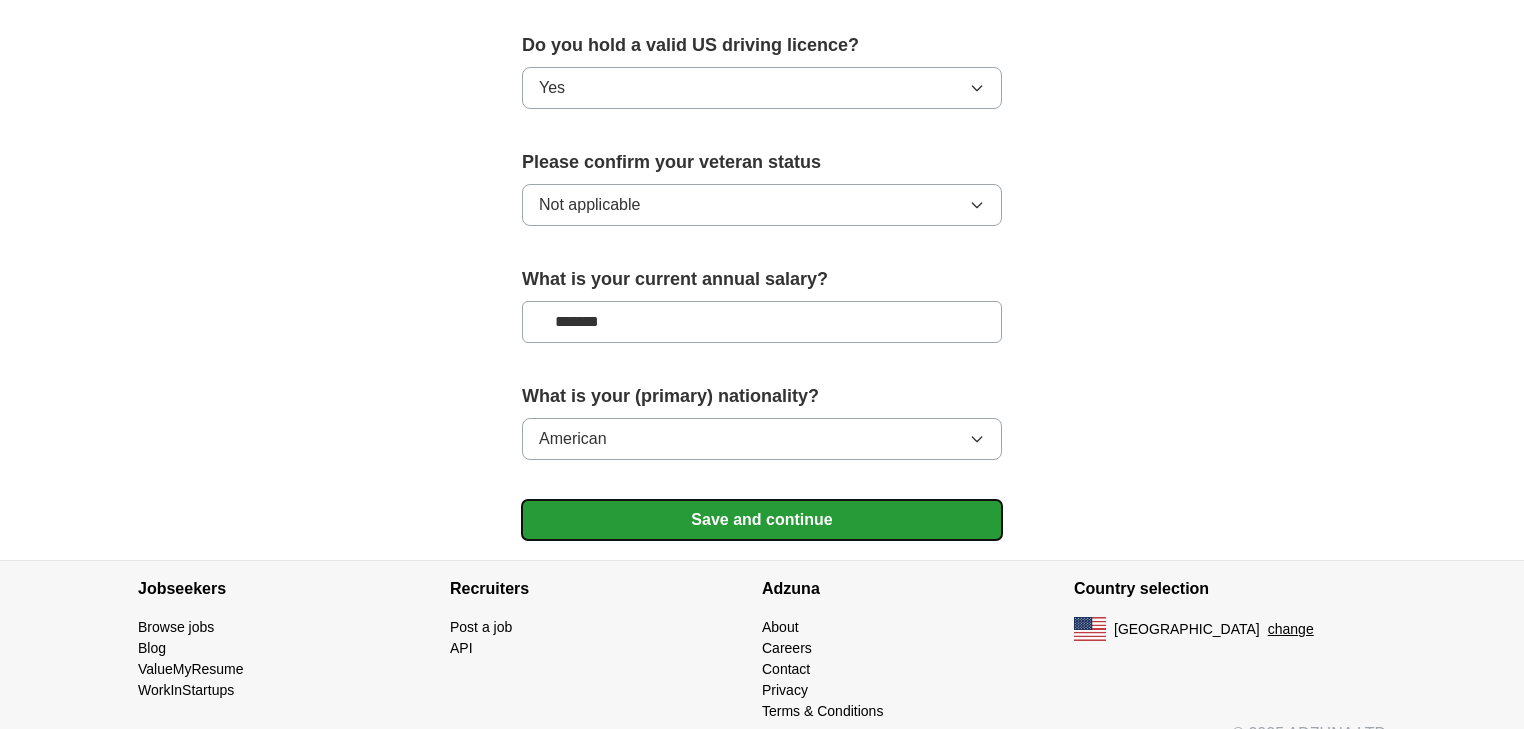 click on "Save and continue" at bounding box center (762, 520) 